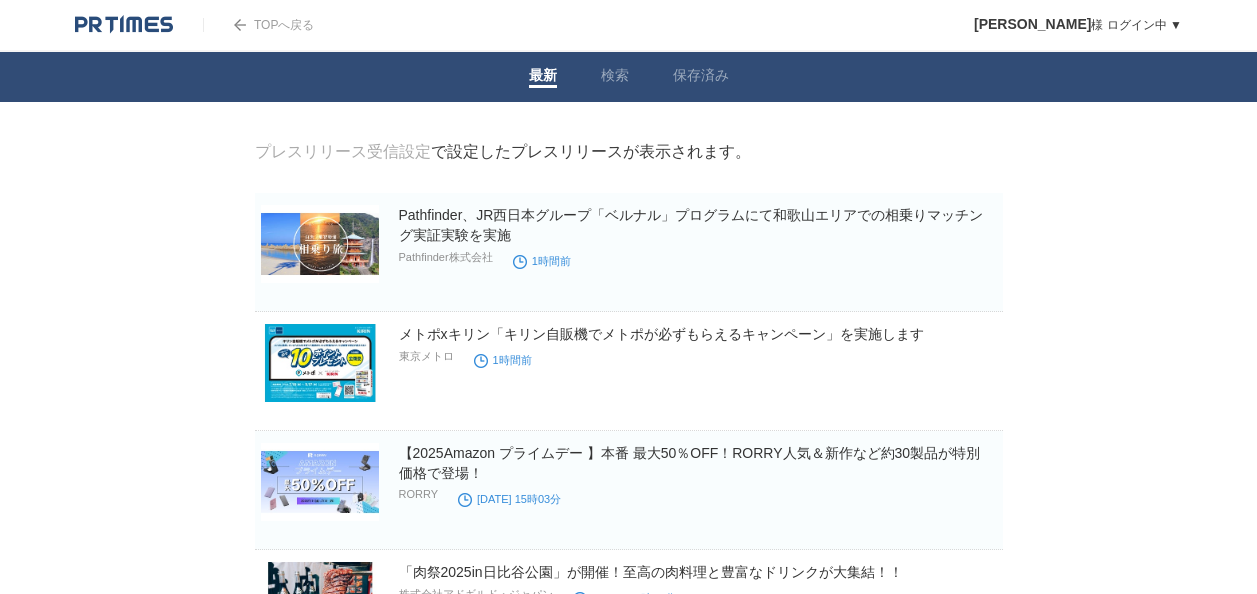 scroll, scrollTop: 0, scrollLeft: 0, axis: both 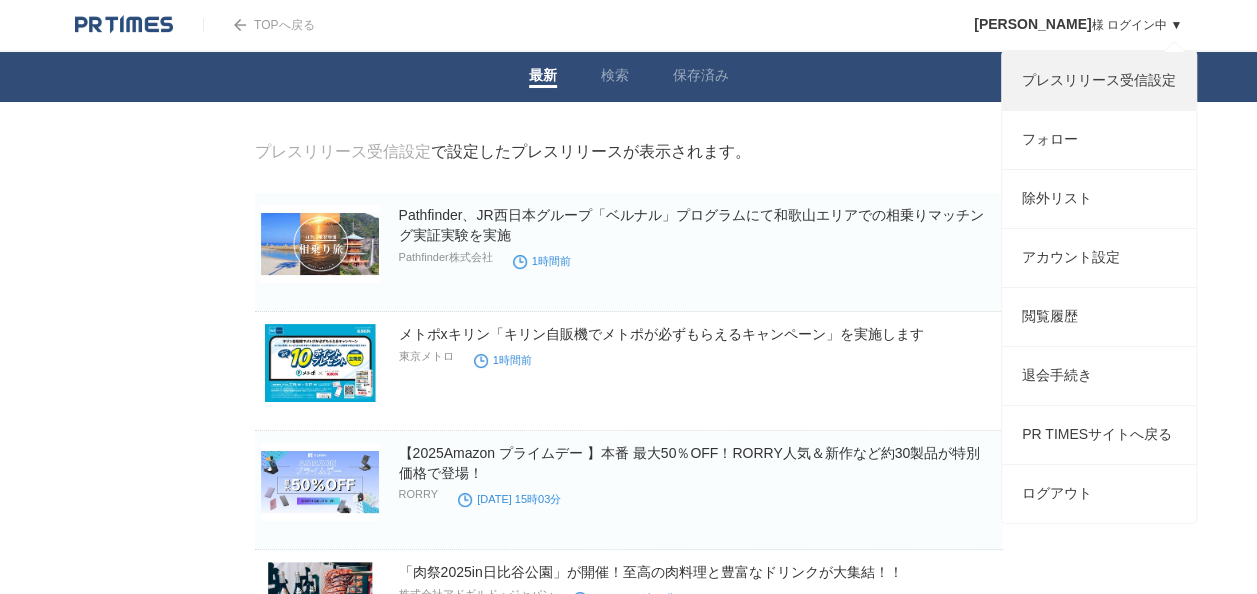click on "プレスリリース受信設定" at bounding box center [1099, 81] 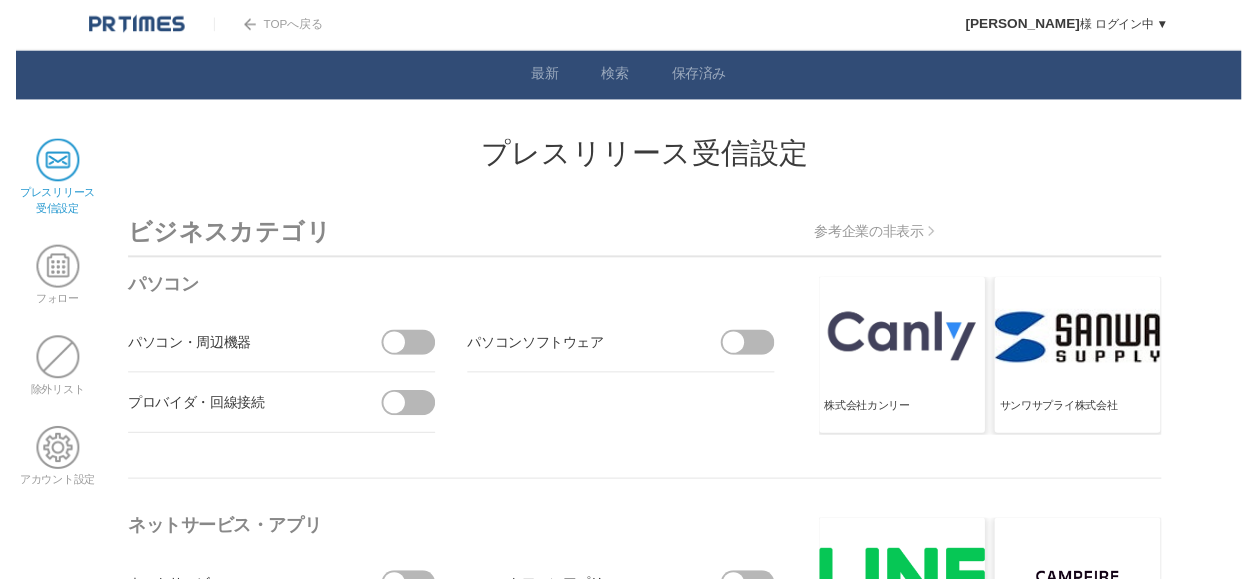 scroll, scrollTop: 0, scrollLeft: 0, axis: both 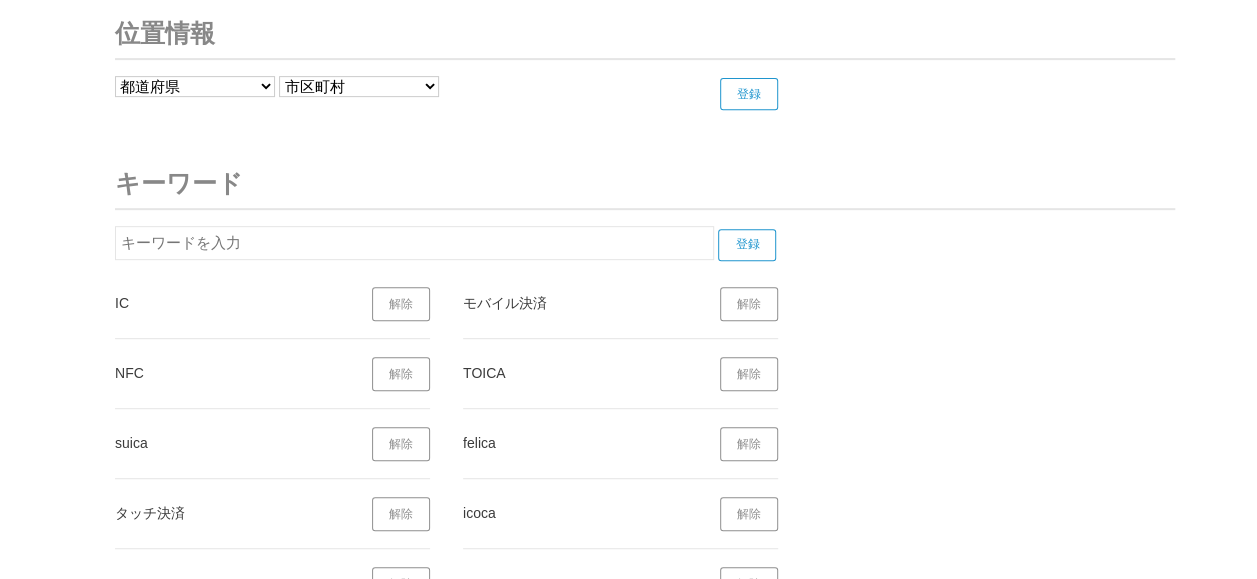 click at bounding box center [414, 243] 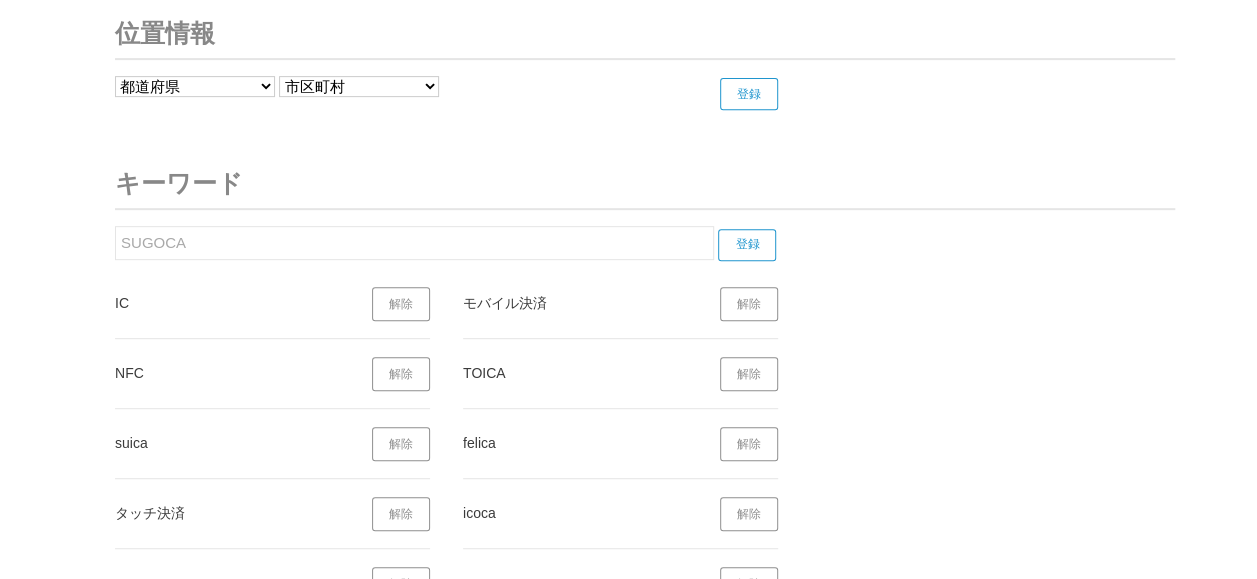 type on "SUGOCA" 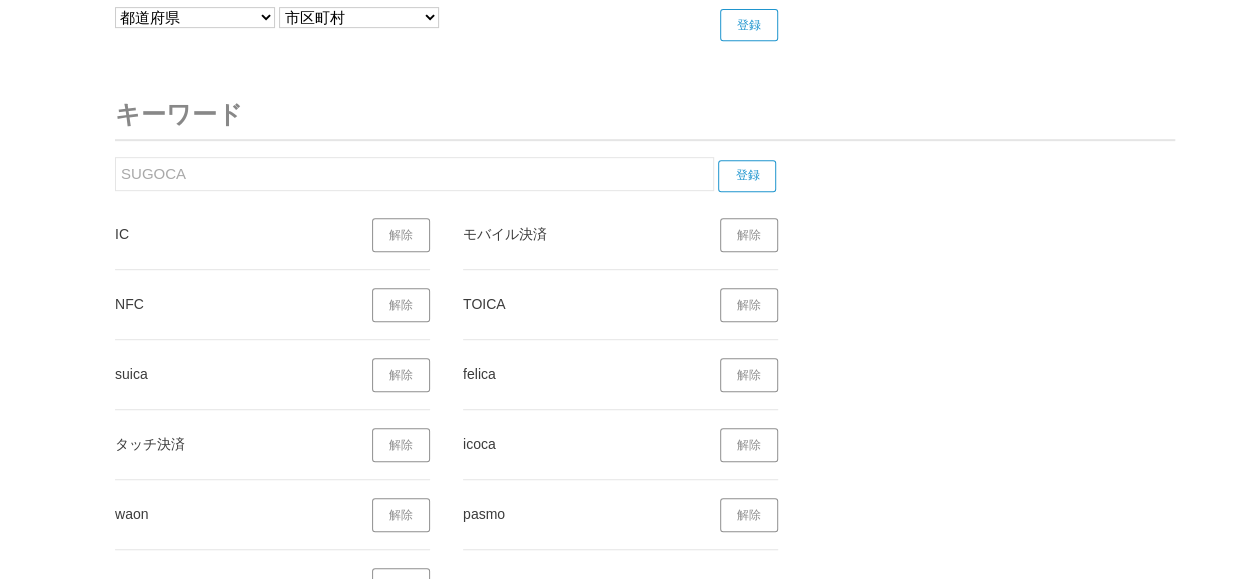 scroll, scrollTop: 8007, scrollLeft: 0, axis: vertical 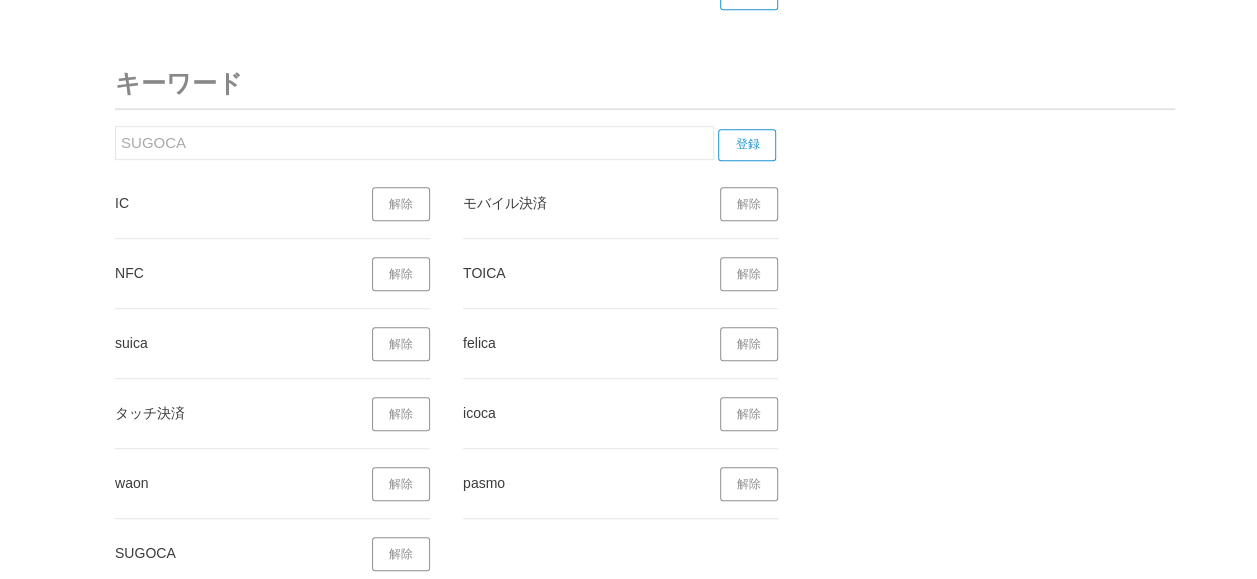 drag, startPoint x: 313, startPoint y: 126, endPoint x: 98, endPoint y: 136, distance: 215.23244 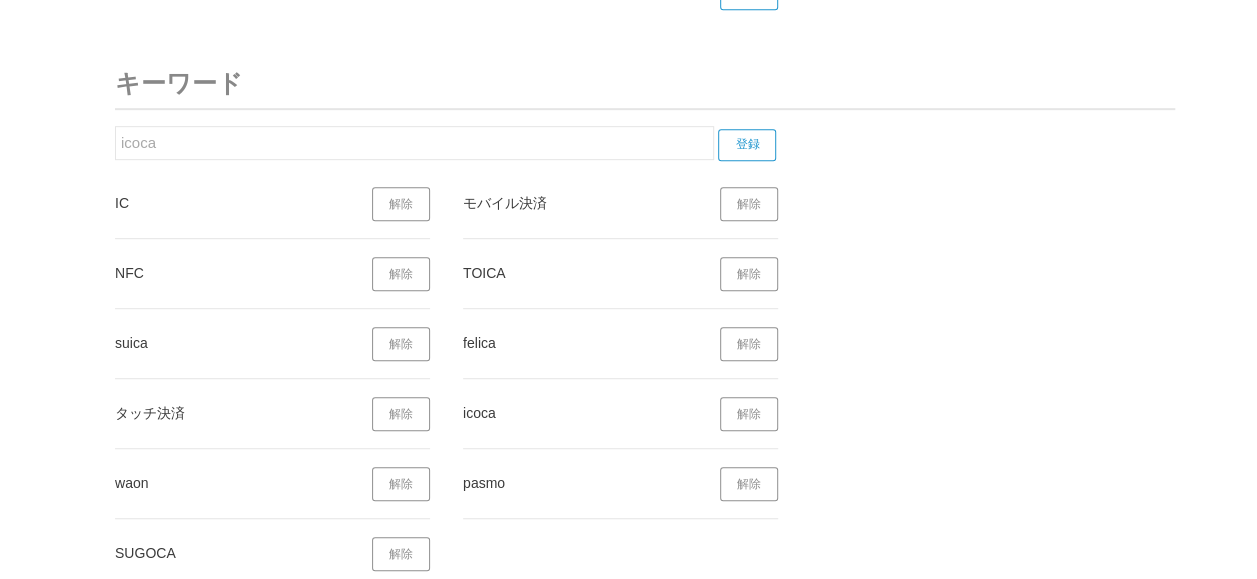 type on "icoca" 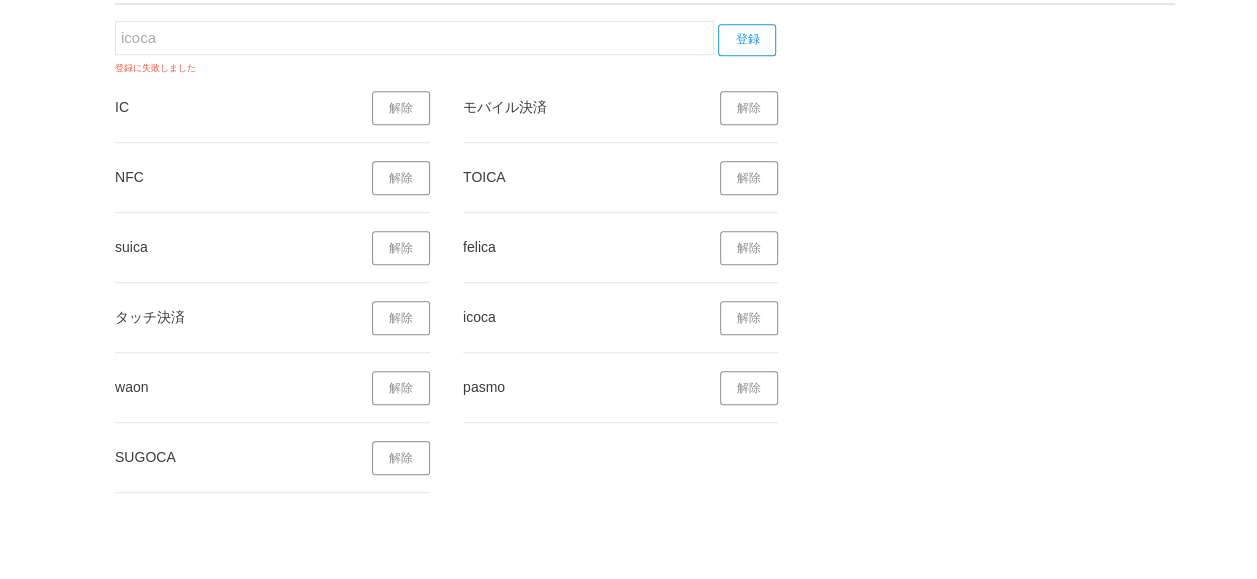 scroll, scrollTop: 7986, scrollLeft: 0, axis: vertical 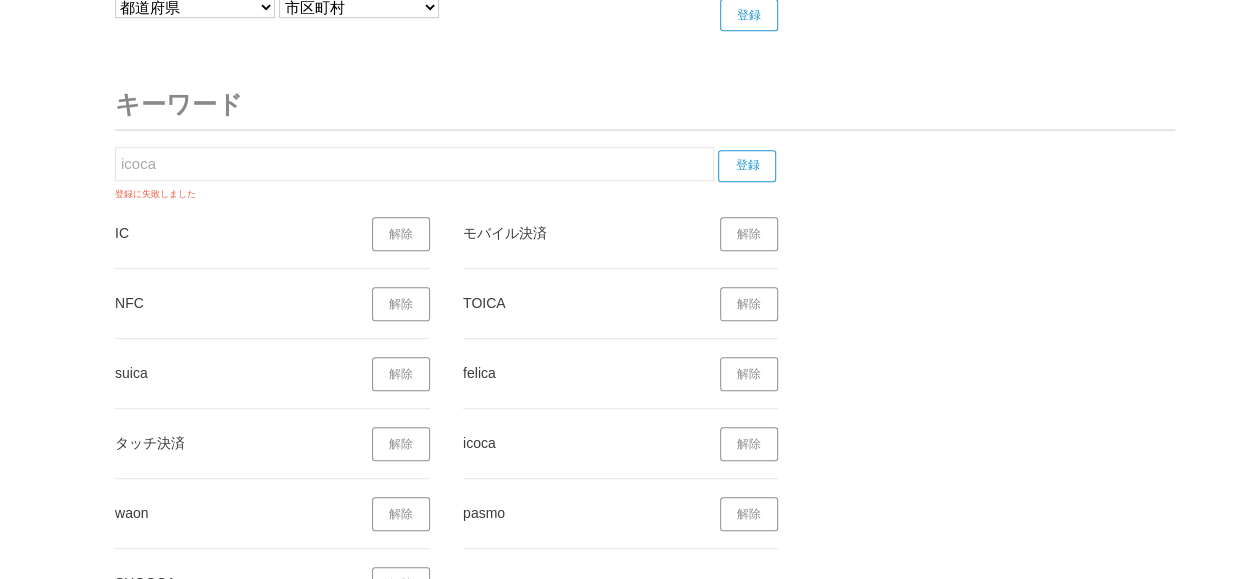 drag, startPoint x: 256, startPoint y: 142, endPoint x: 10, endPoint y: 132, distance: 246.20317 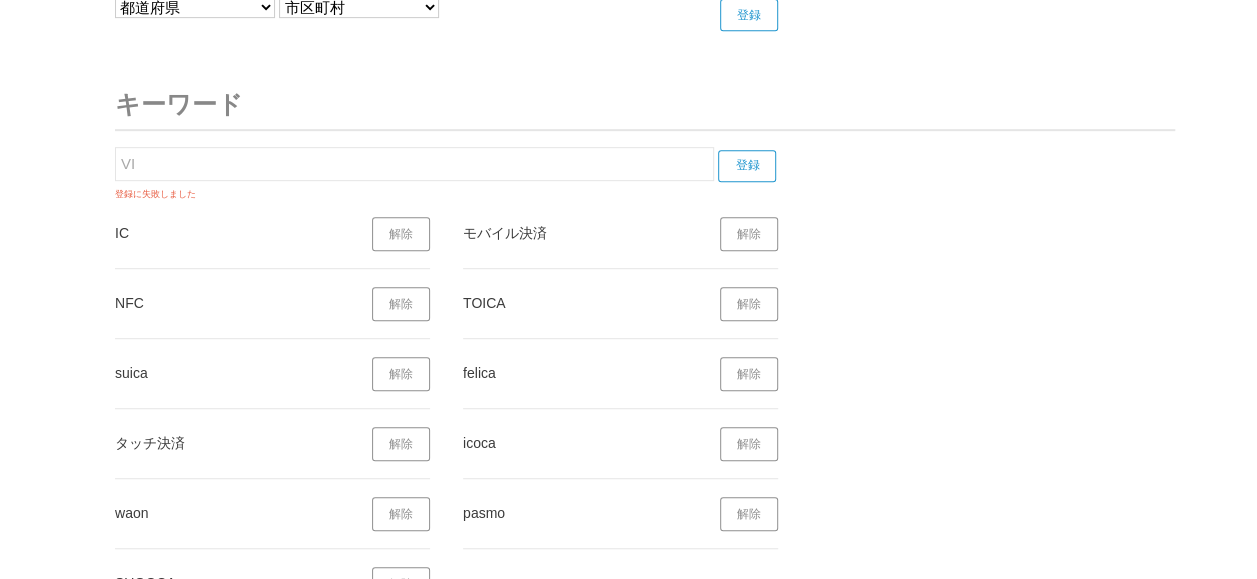 type on "V" 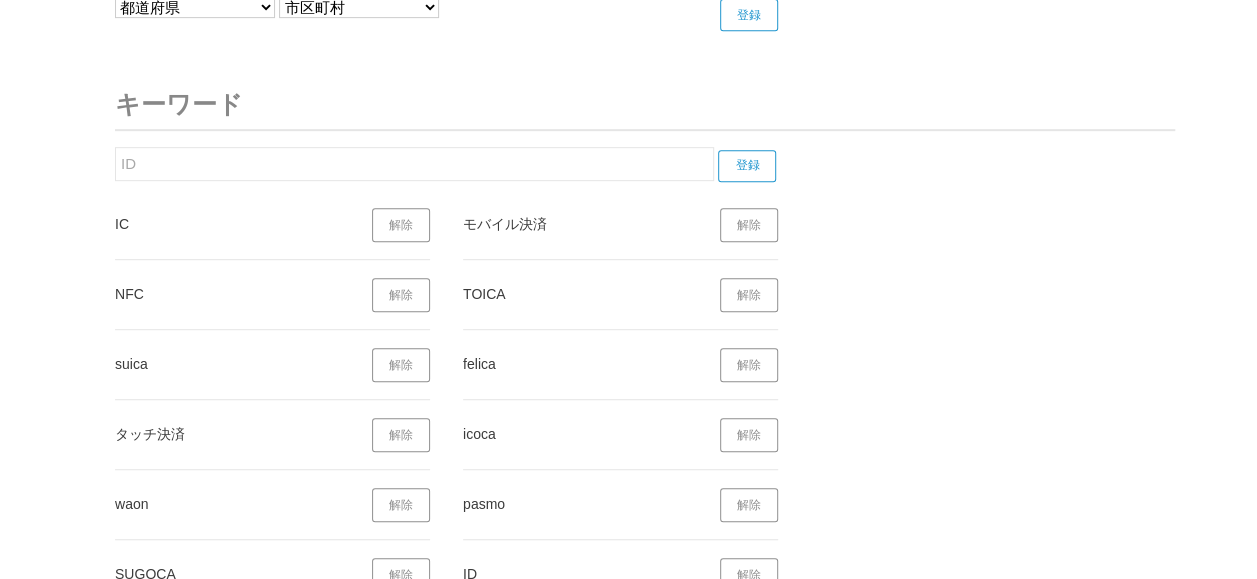 drag, startPoint x: 334, startPoint y: 138, endPoint x: 42, endPoint y: 122, distance: 292.43802 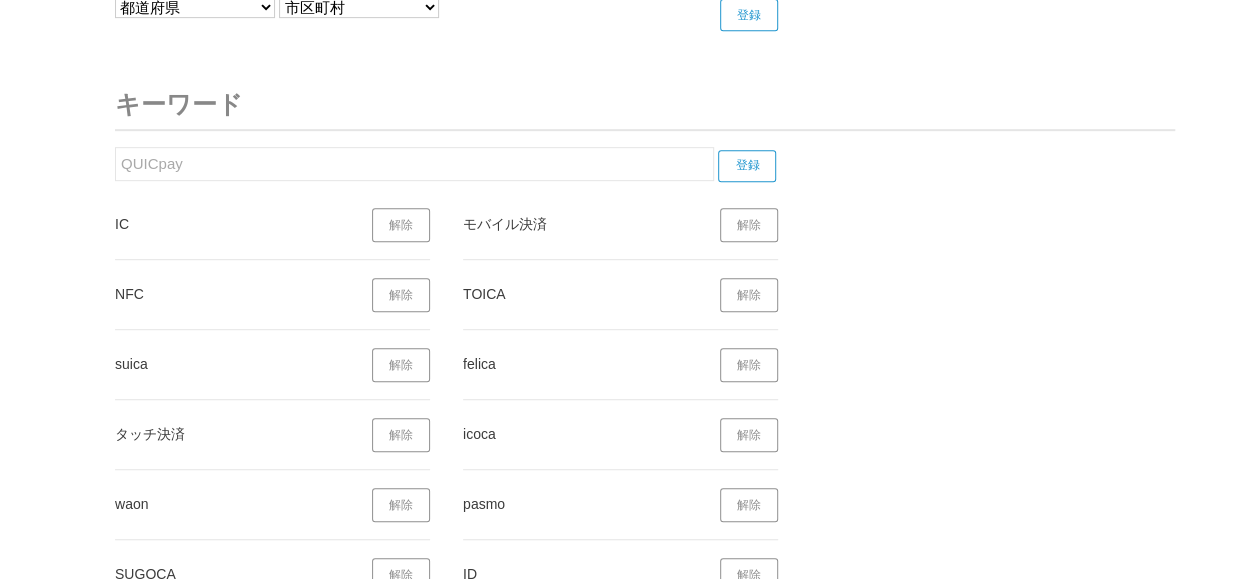 type on "QUICpay" 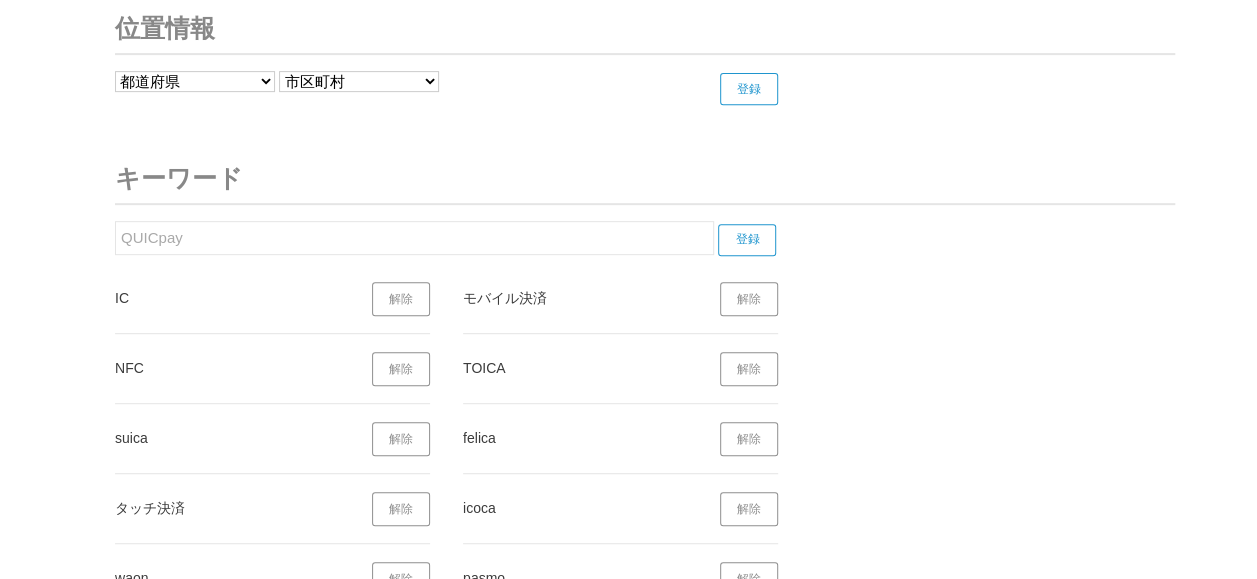 scroll, scrollTop: 7846, scrollLeft: 0, axis: vertical 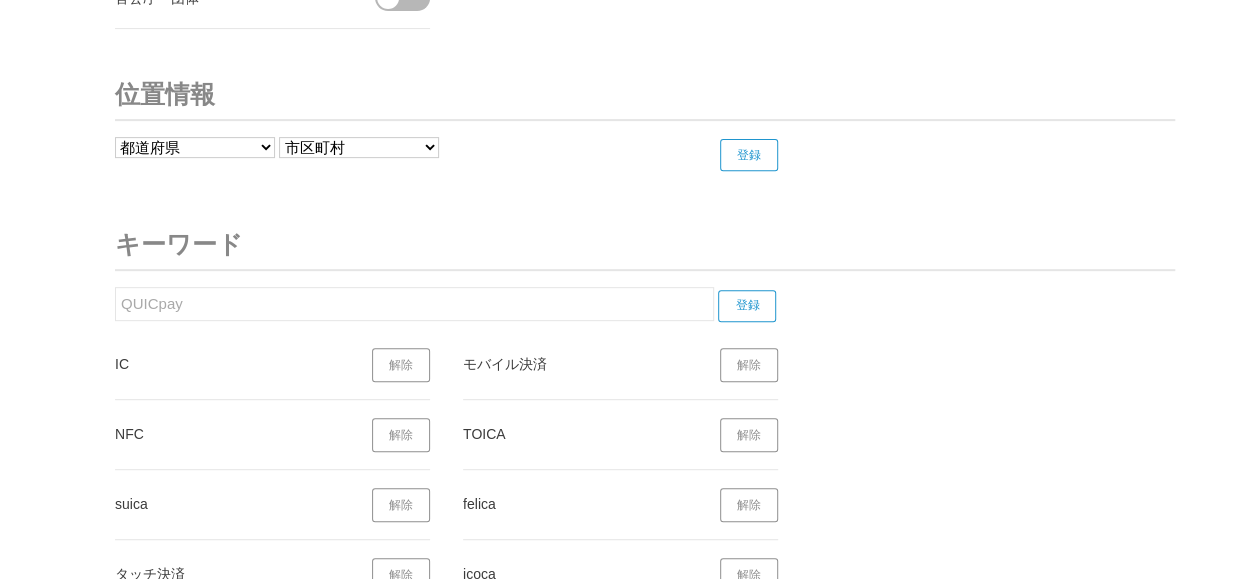 drag, startPoint x: 276, startPoint y: 284, endPoint x: 0, endPoint y: 297, distance: 276.306 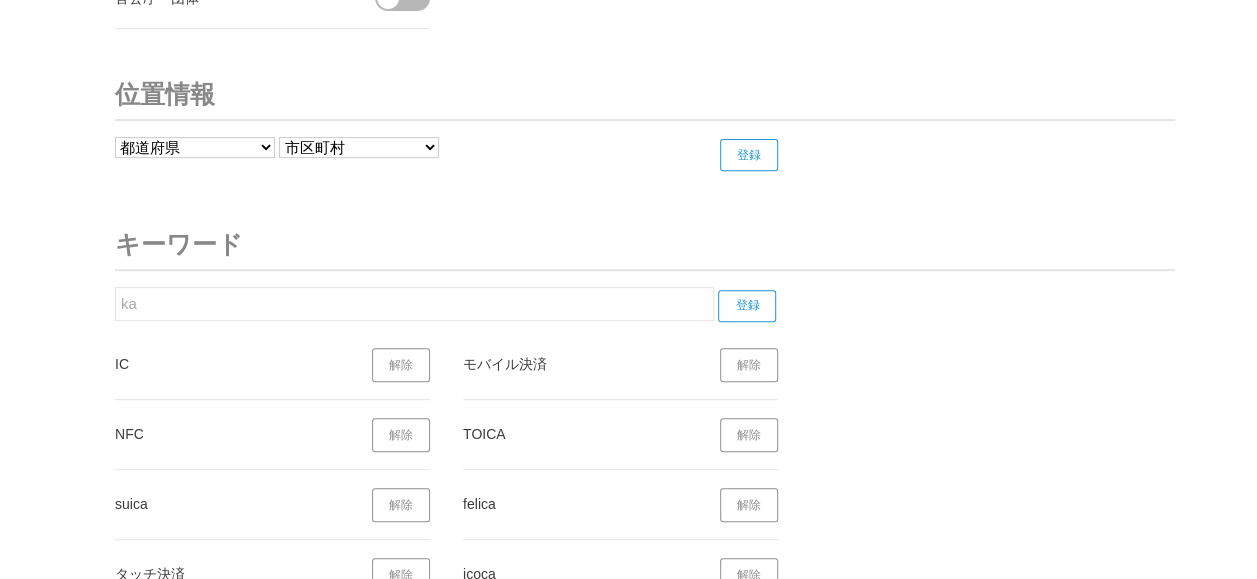 type on "k" 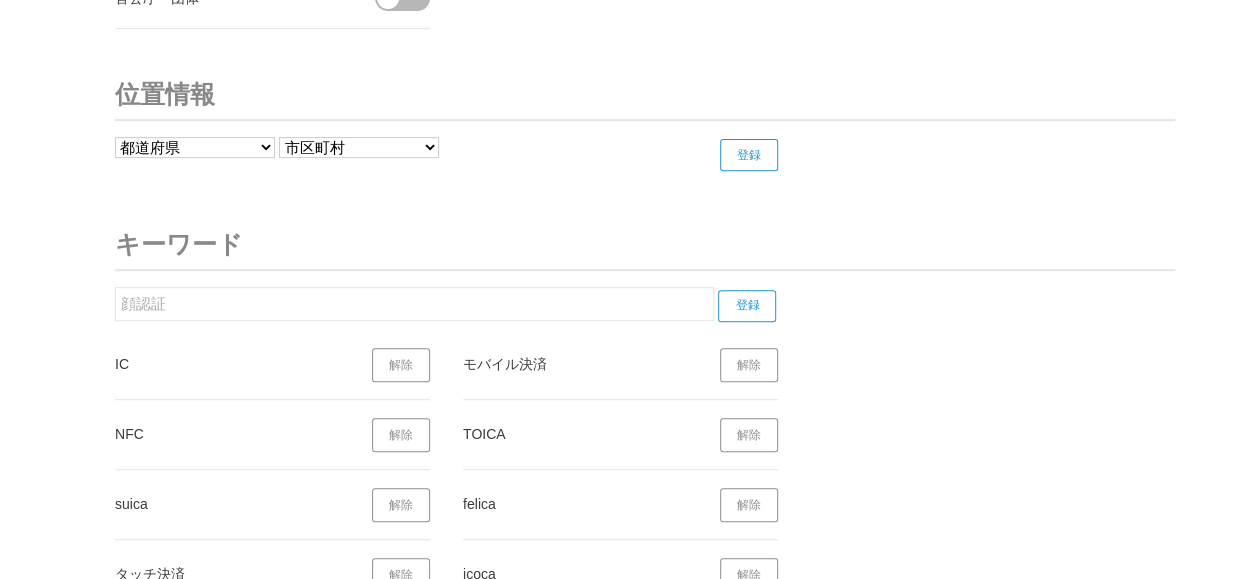 click on "登録" at bounding box center [747, 306] 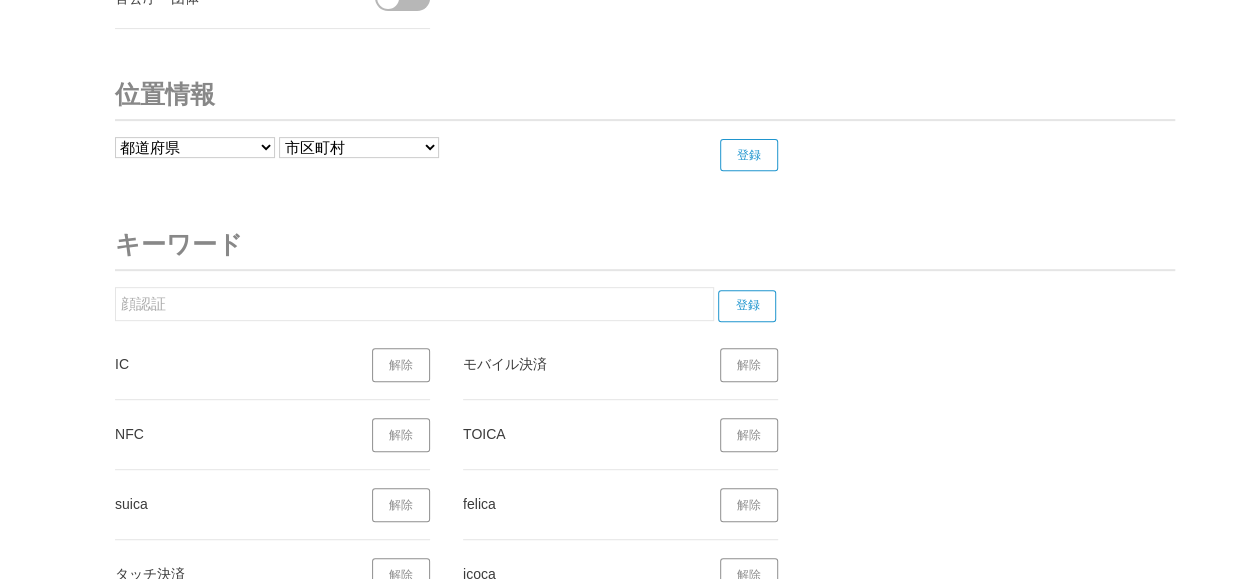 drag, startPoint x: 374, startPoint y: 289, endPoint x: 0, endPoint y: 285, distance: 374.0214 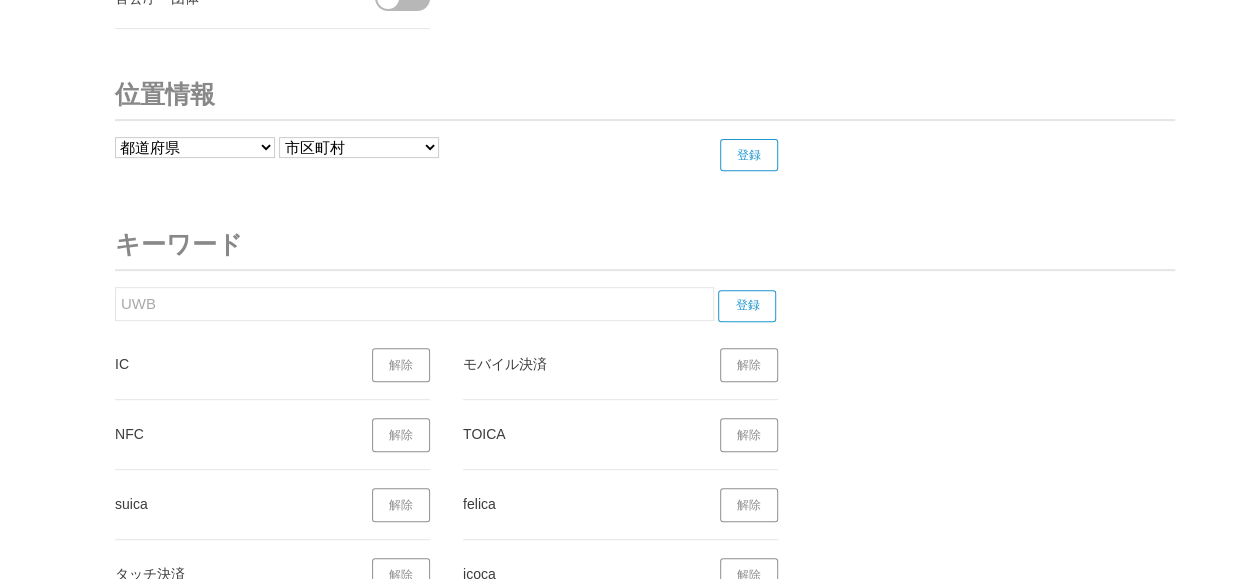 drag, startPoint x: 759, startPoint y: 283, endPoint x: 752, endPoint y: 318, distance: 35.69314 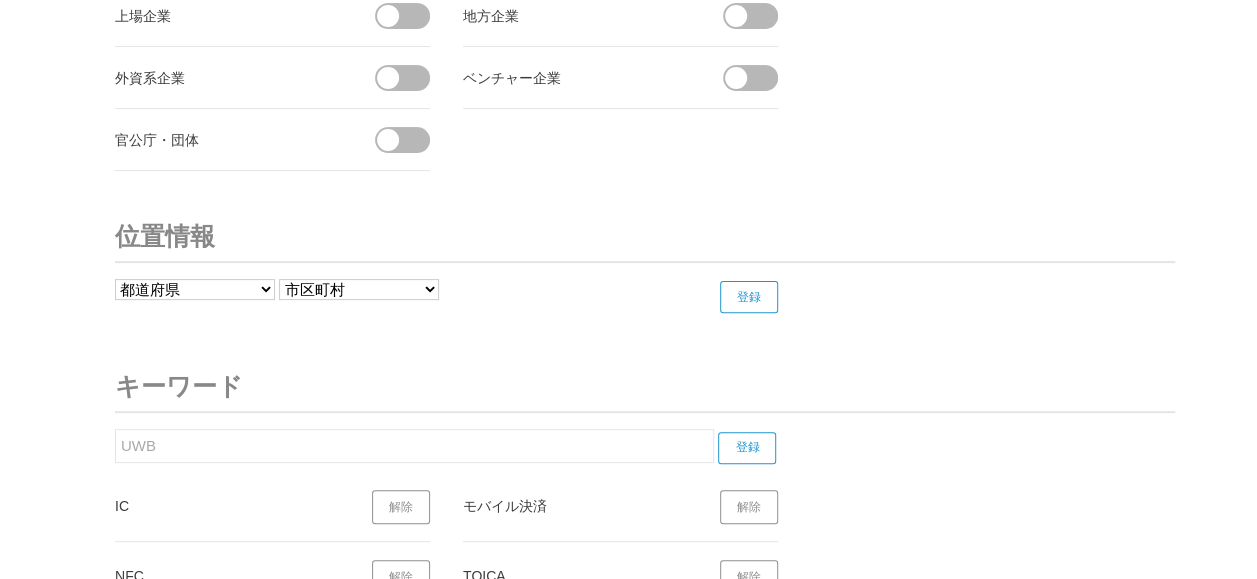 scroll, scrollTop: 7746, scrollLeft: 0, axis: vertical 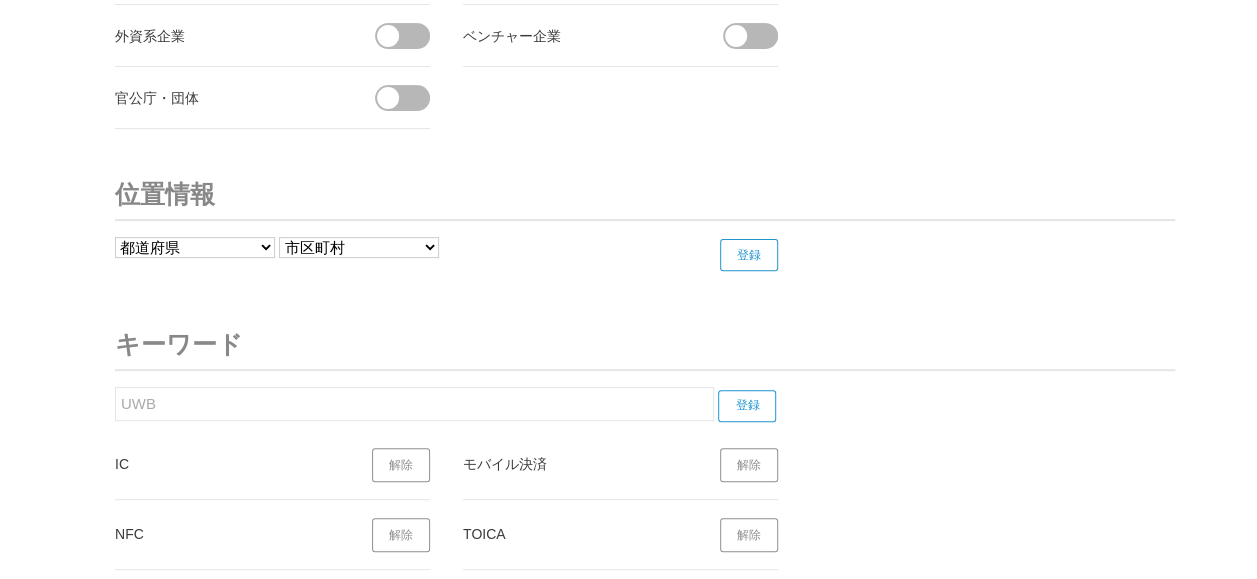 drag, startPoint x: 259, startPoint y: 382, endPoint x: 0, endPoint y: 358, distance: 260.1096 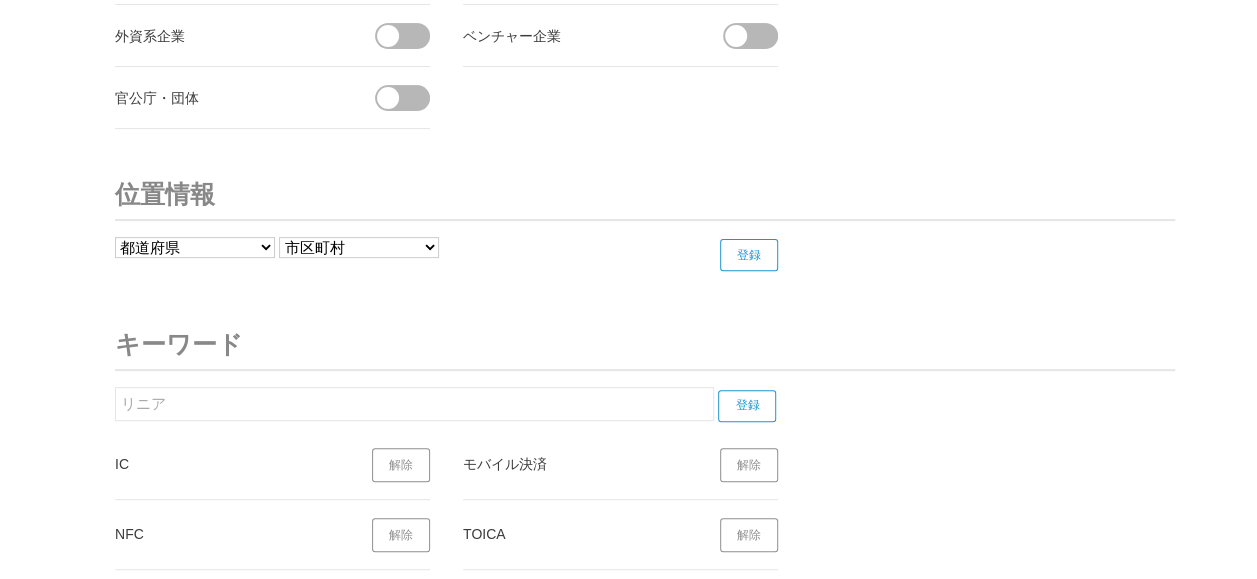 type on "リニア" 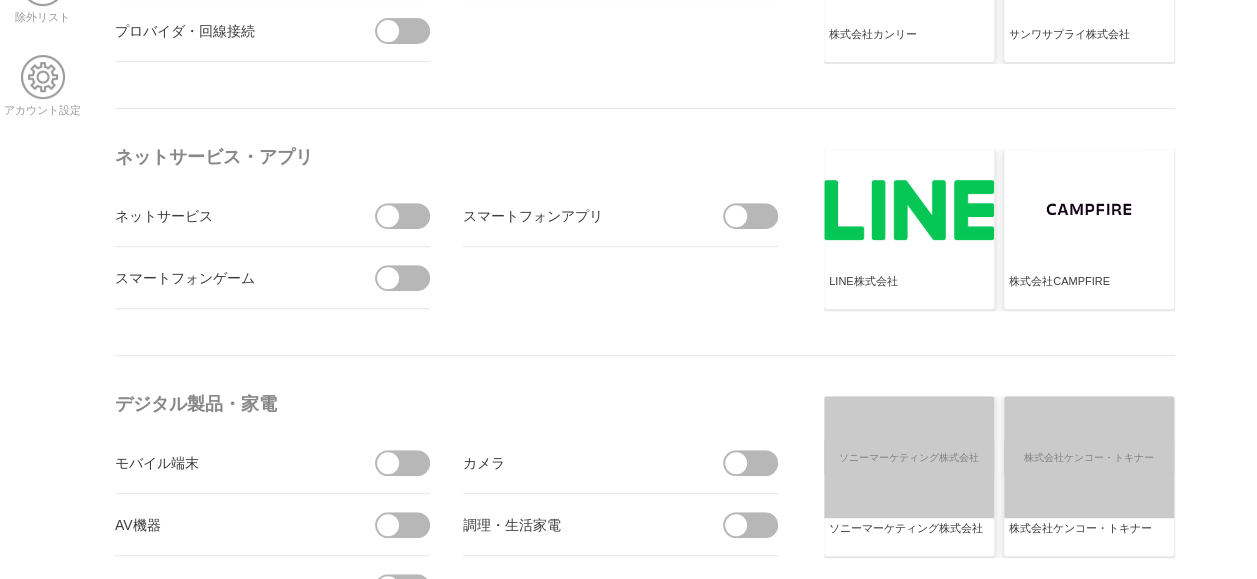 scroll, scrollTop: 416, scrollLeft: 0, axis: vertical 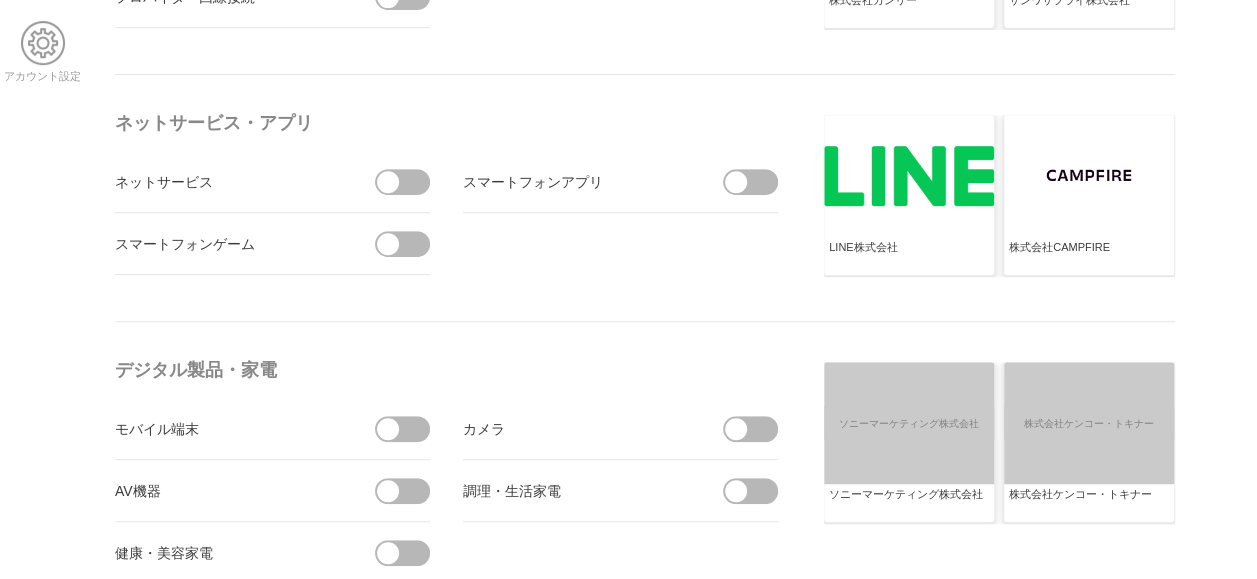 click at bounding box center (409, 429) 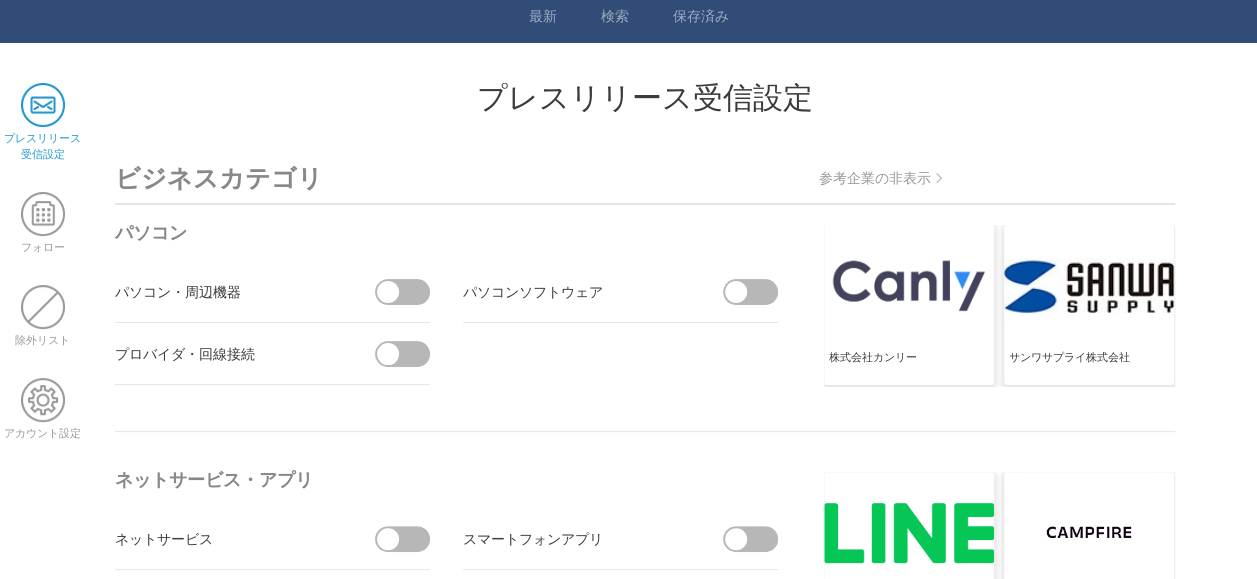 scroll, scrollTop: 16, scrollLeft: 0, axis: vertical 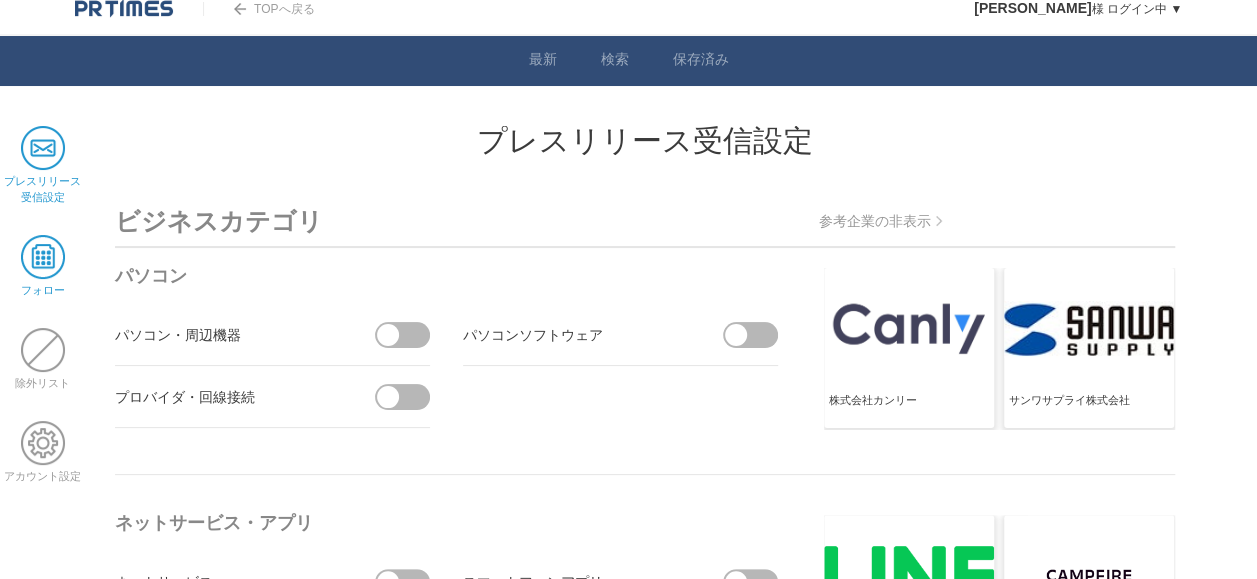 click at bounding box center [43, 257] 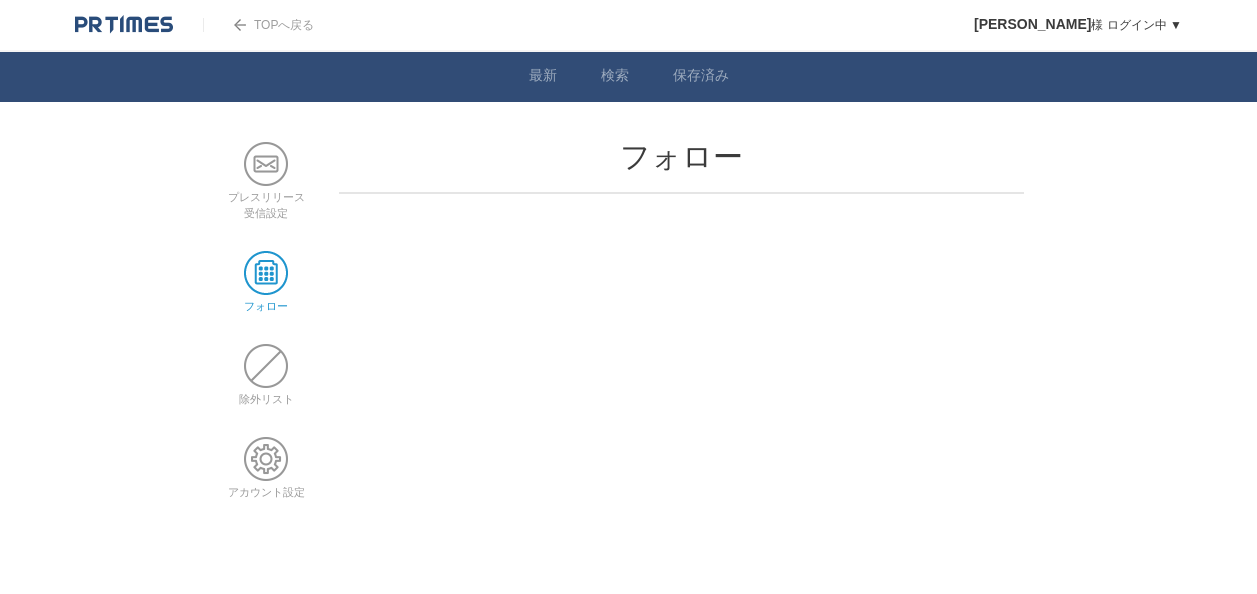 scroll, scrollTop: 0, scrollLeft: 0, axis: both 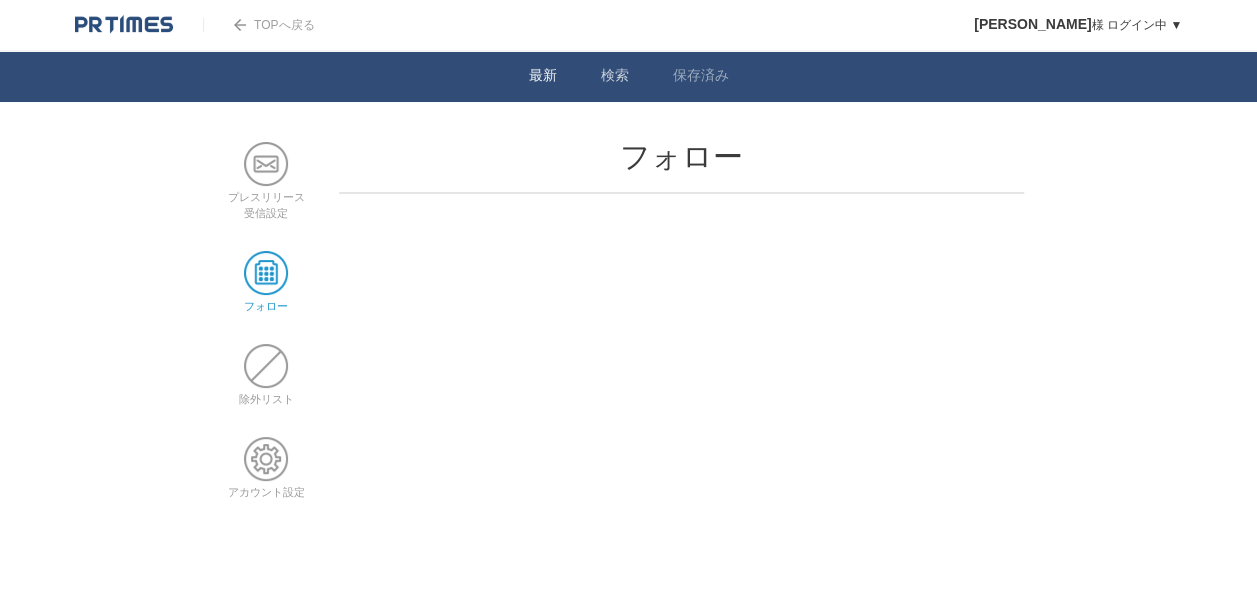 click on "検索" at bounding box center (615, 77) 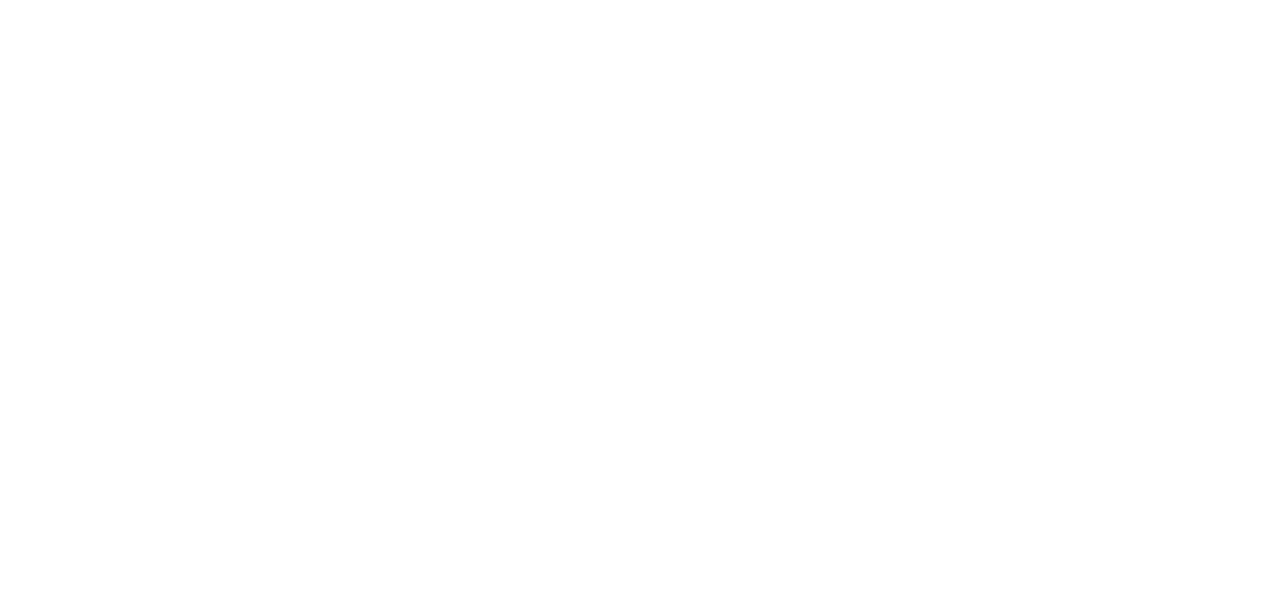 scroll, scrollTop: 0, scrollLeft: 0, axis: both 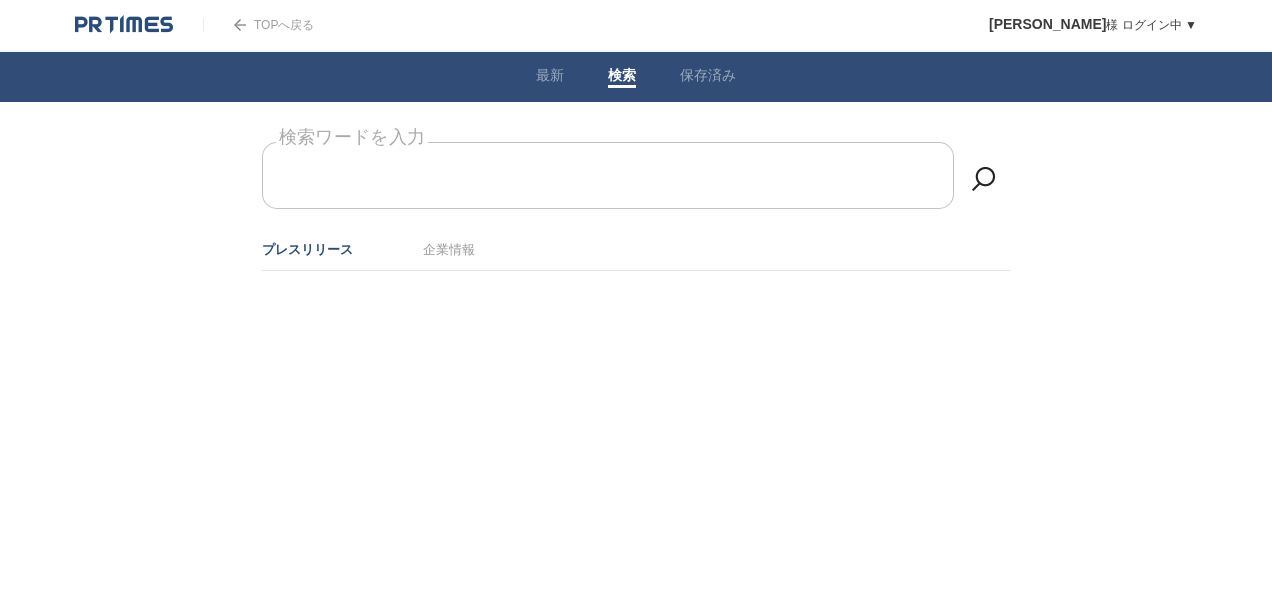 click on "検索ワードを入力" at bounding box center (636, 142) 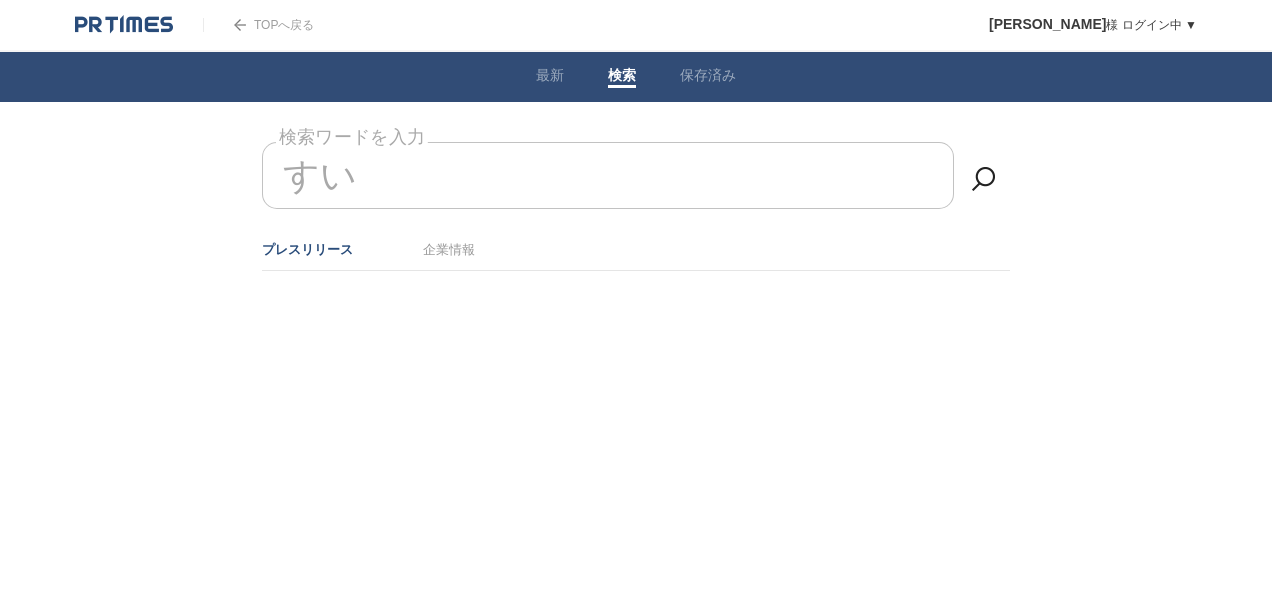type on "す" 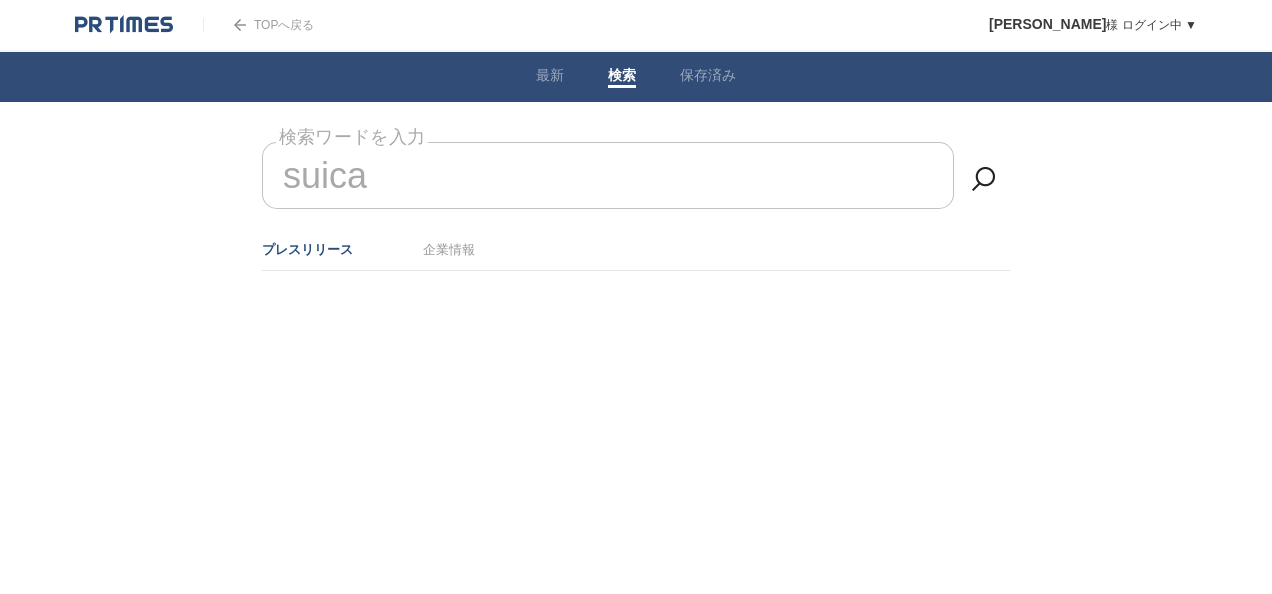 type on "suica" 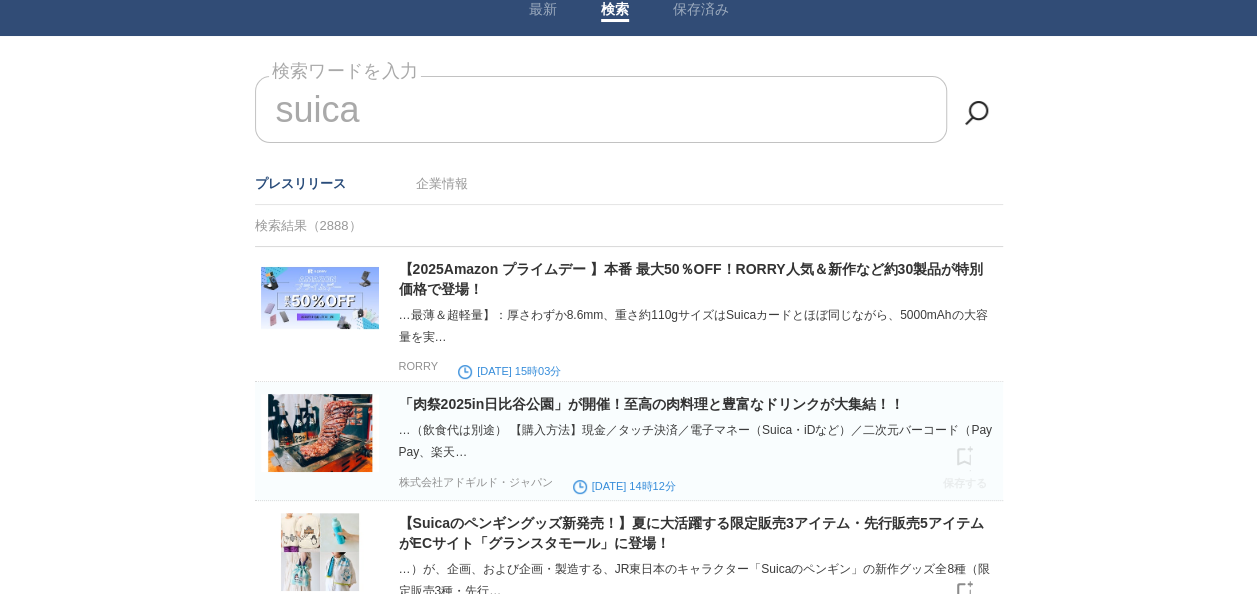 scroll, scrollTop: 0, scrollLeft: 0, axis: both 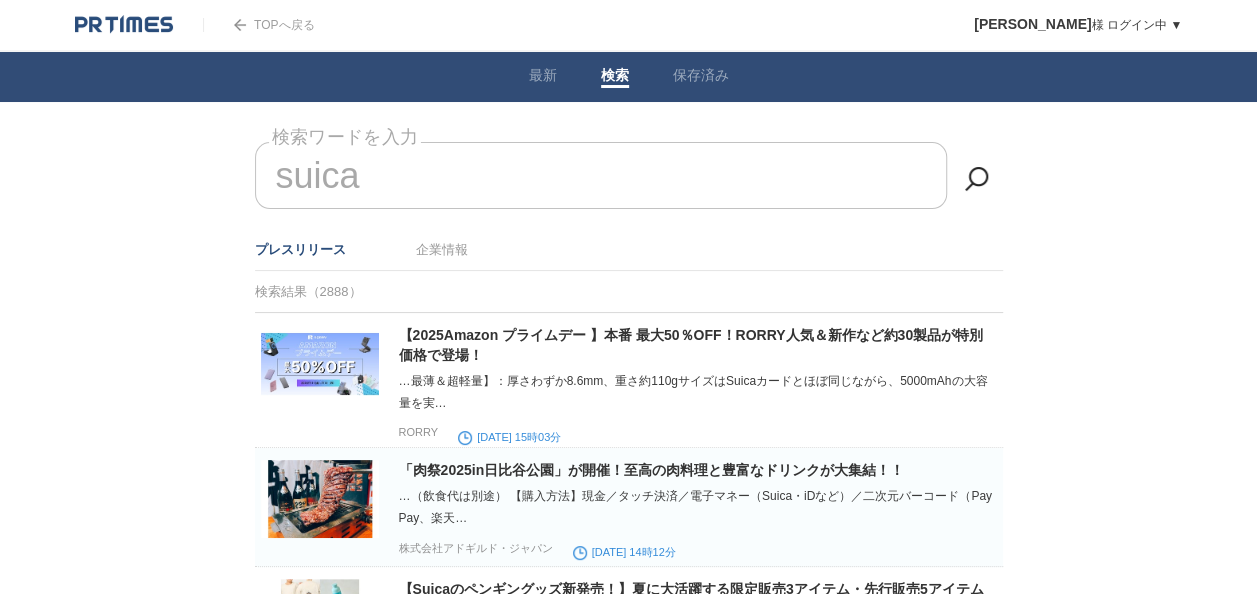 drag, startPoint x: 385, startPoint y: 169, endPoint x: 158, endPoint y: 184, distance: 227.49506 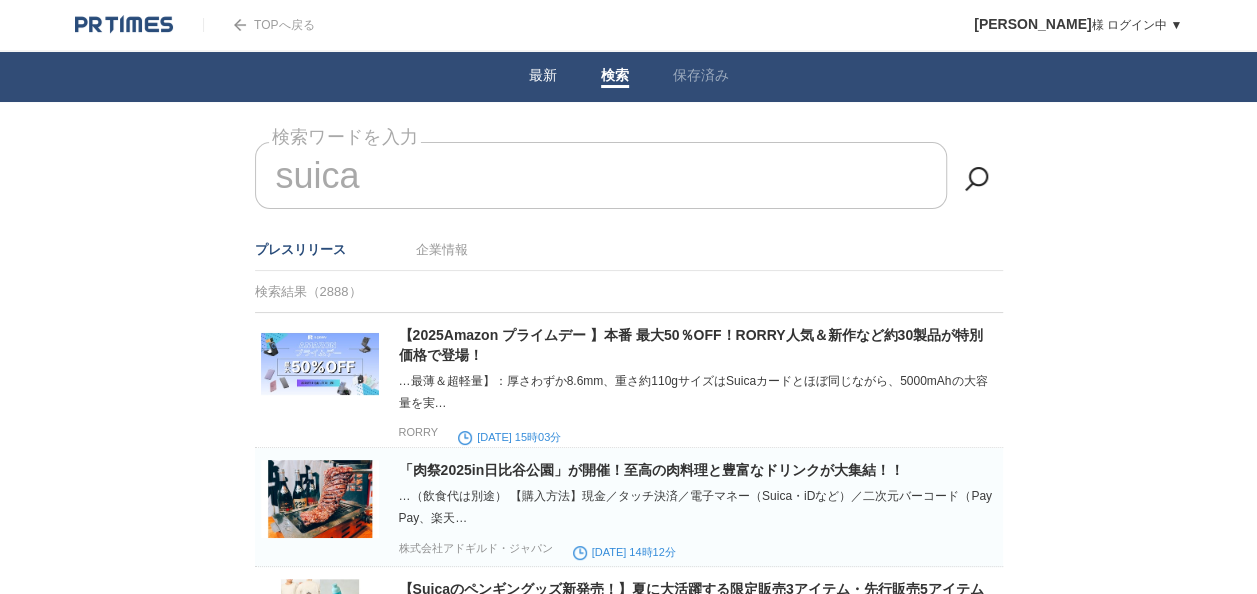 click on "最新" at bounding box center [543, 77] 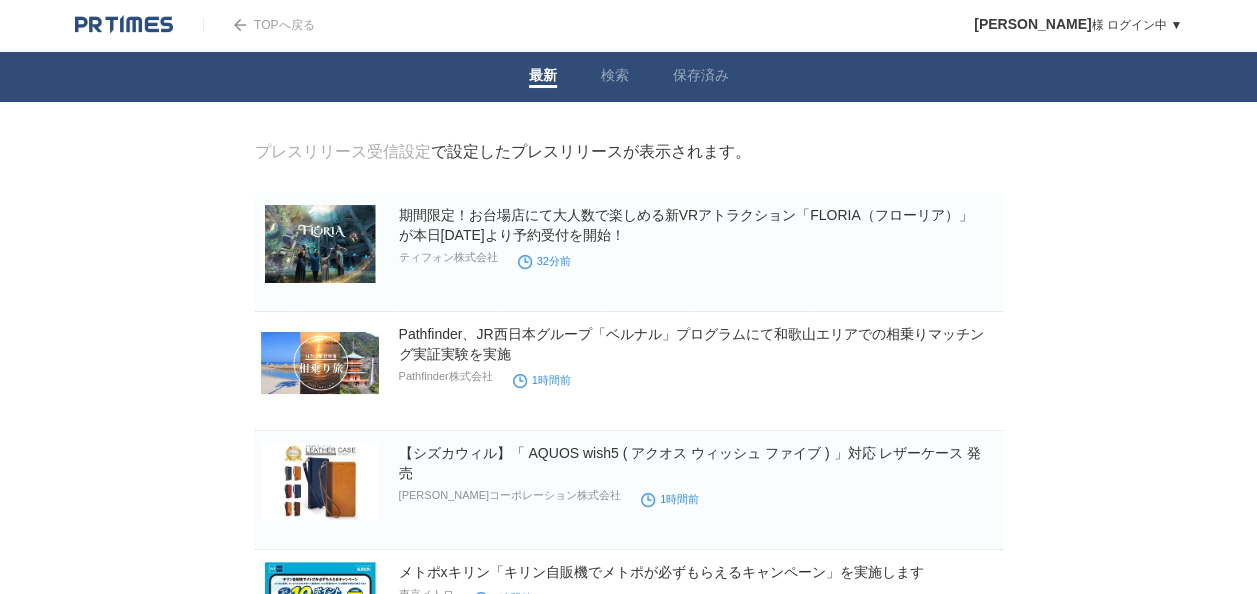 click on "TOPへ戻る" at bounding box center [258, 25] 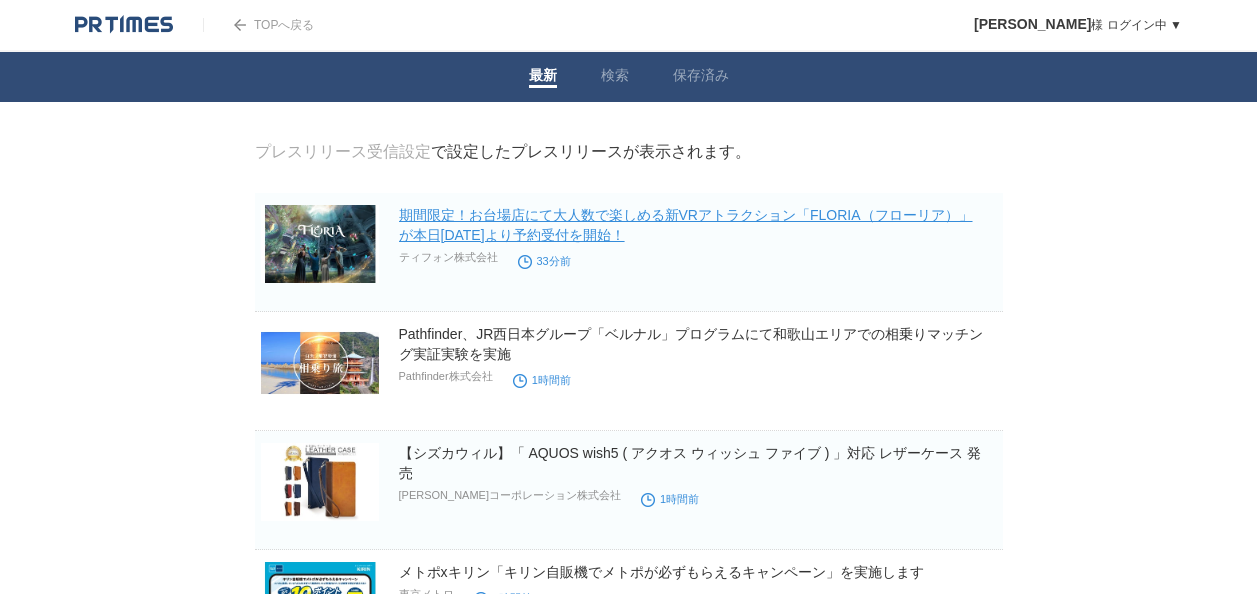 scroll, scrollTop: 0, scrollLeft: 0, axis: both 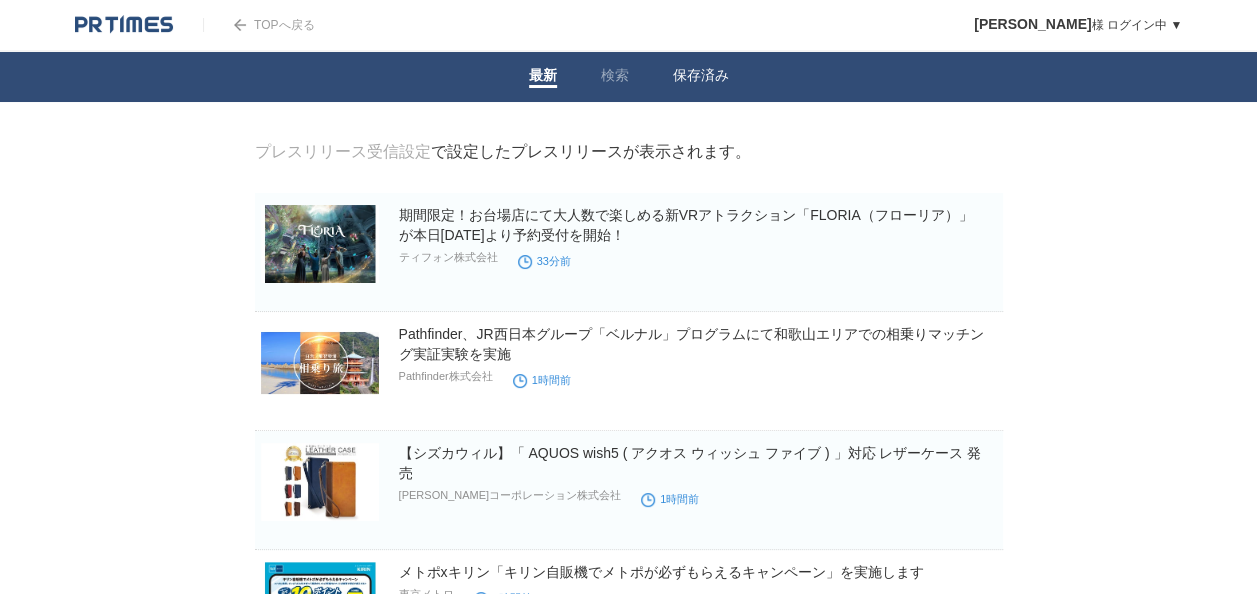 click on "保存済み" at bounding box center (701, 77) 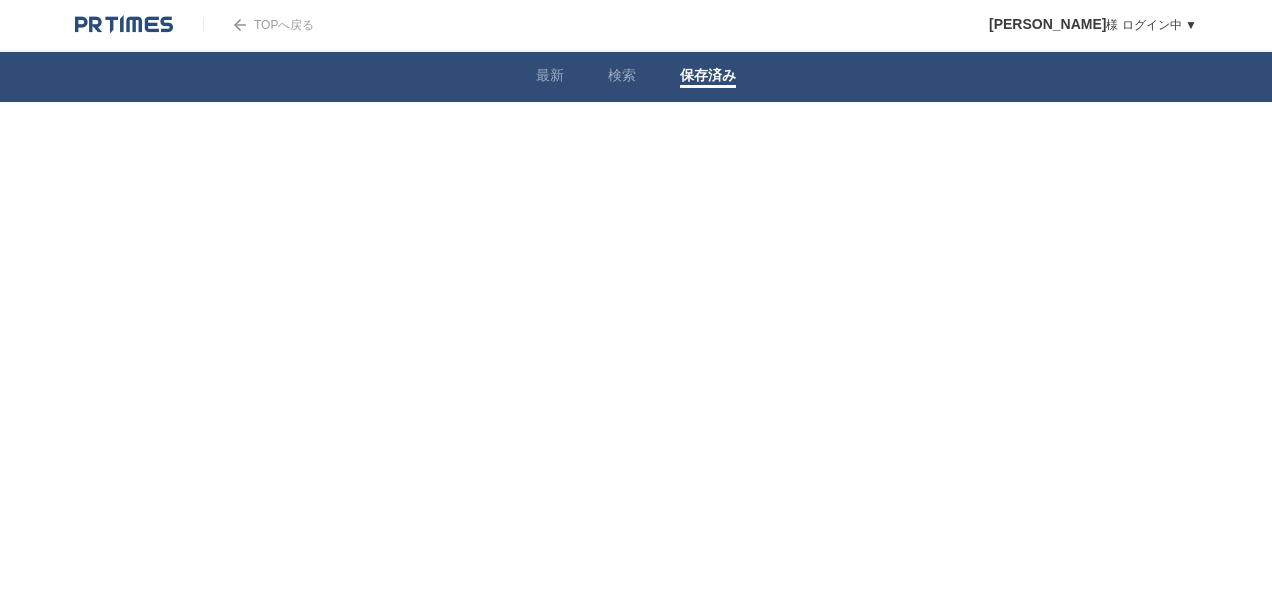 scroll, scrollTop: 0, scrollLeft: 0, axis: both 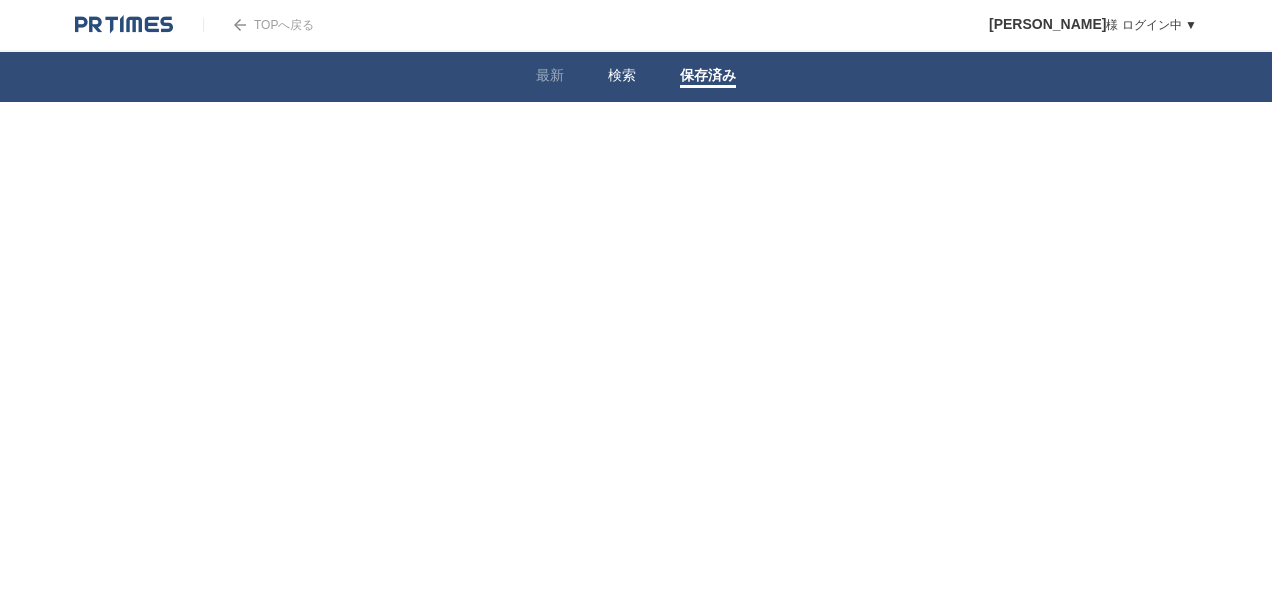 click at bounding box center [622, 86] 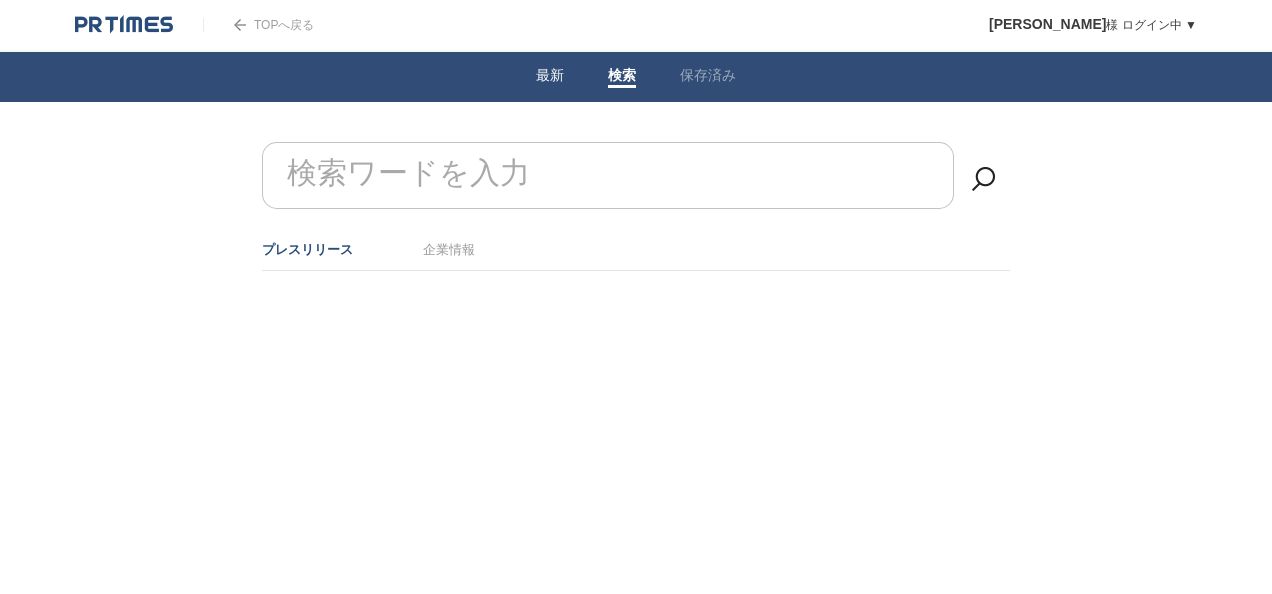 click at bounding box center (550, 86) 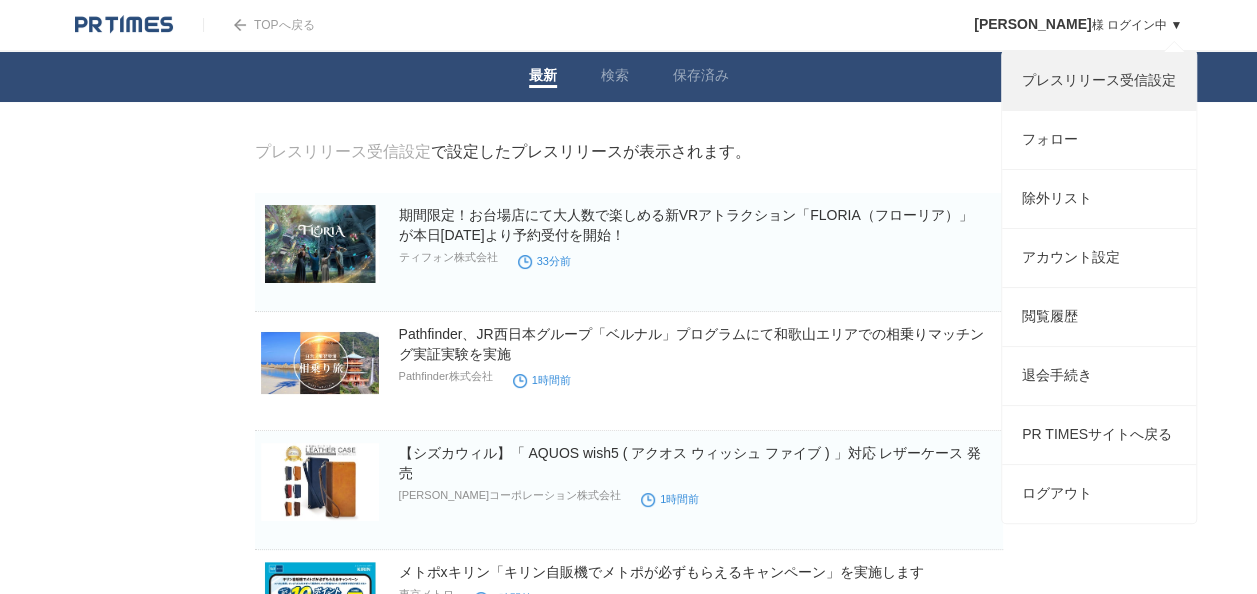 click on "プレスリリース受信設定" at bounding box center [1099, 81] 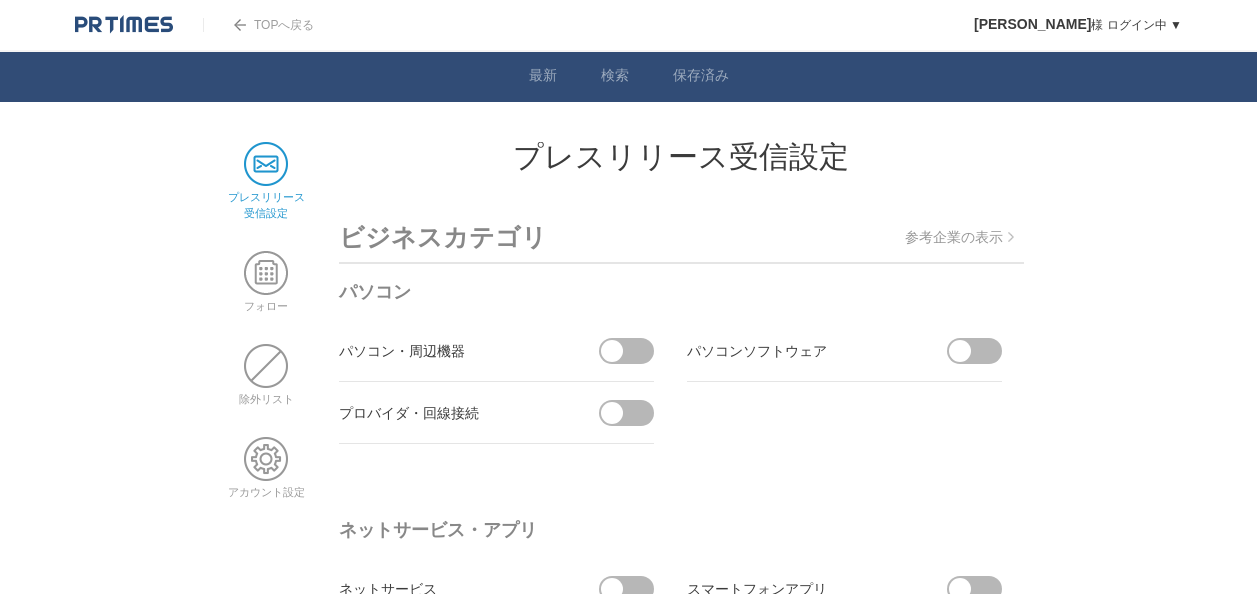 scroll, scrollTop: 470, scrollLeft: 0, axis: vertical 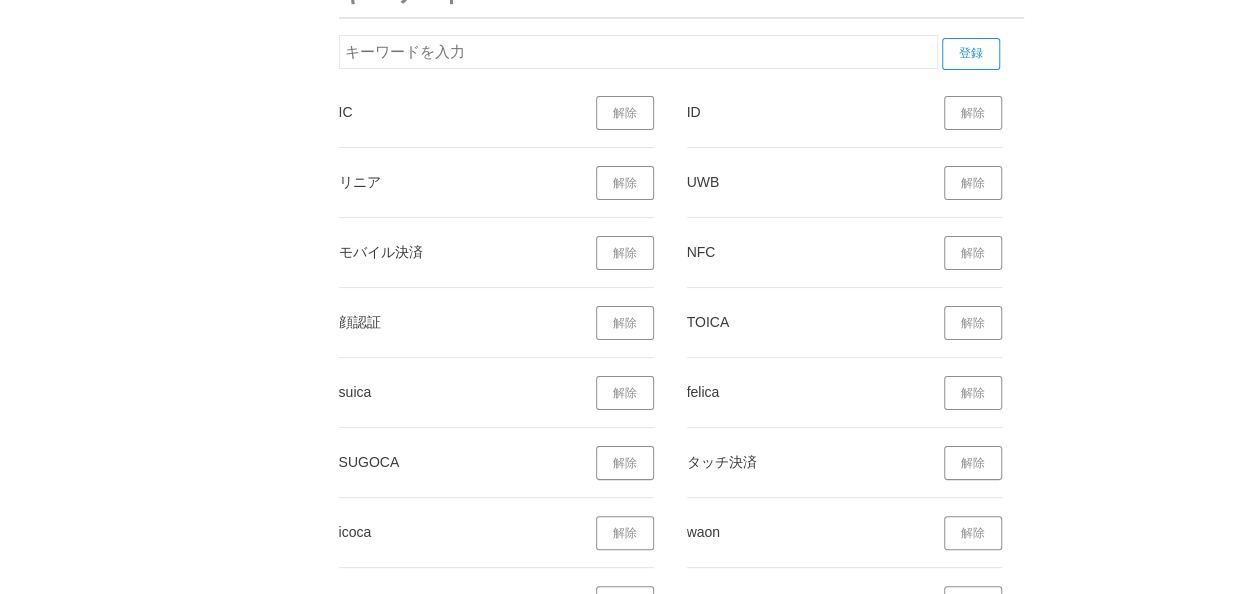 click at bounding box center (638, 52) 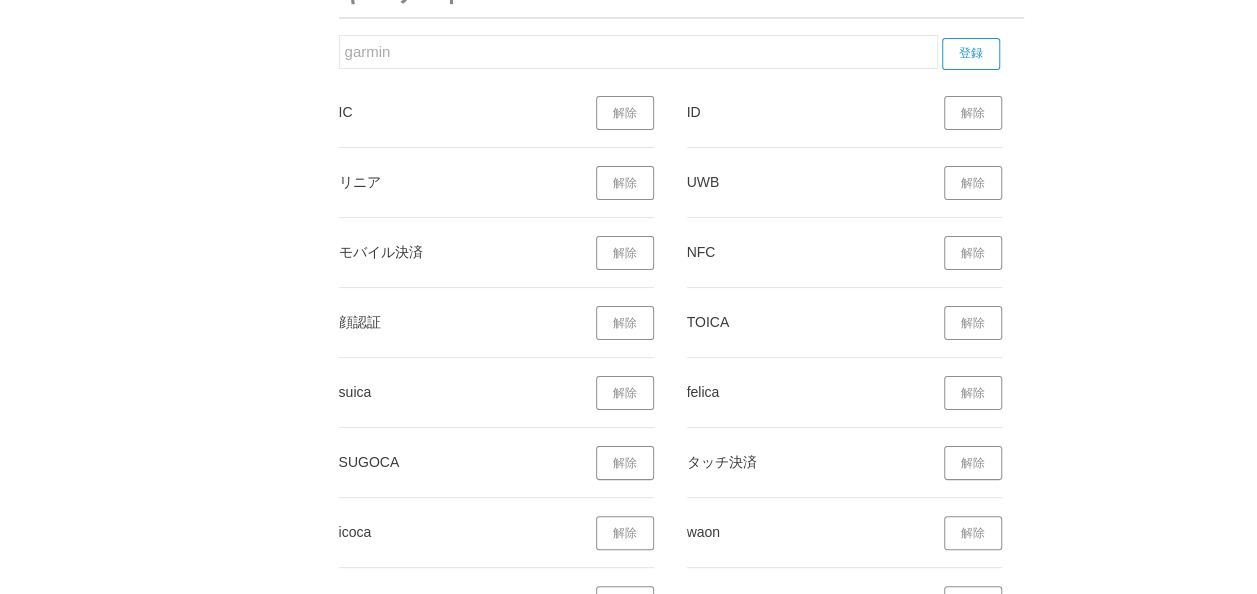type on "garmin" 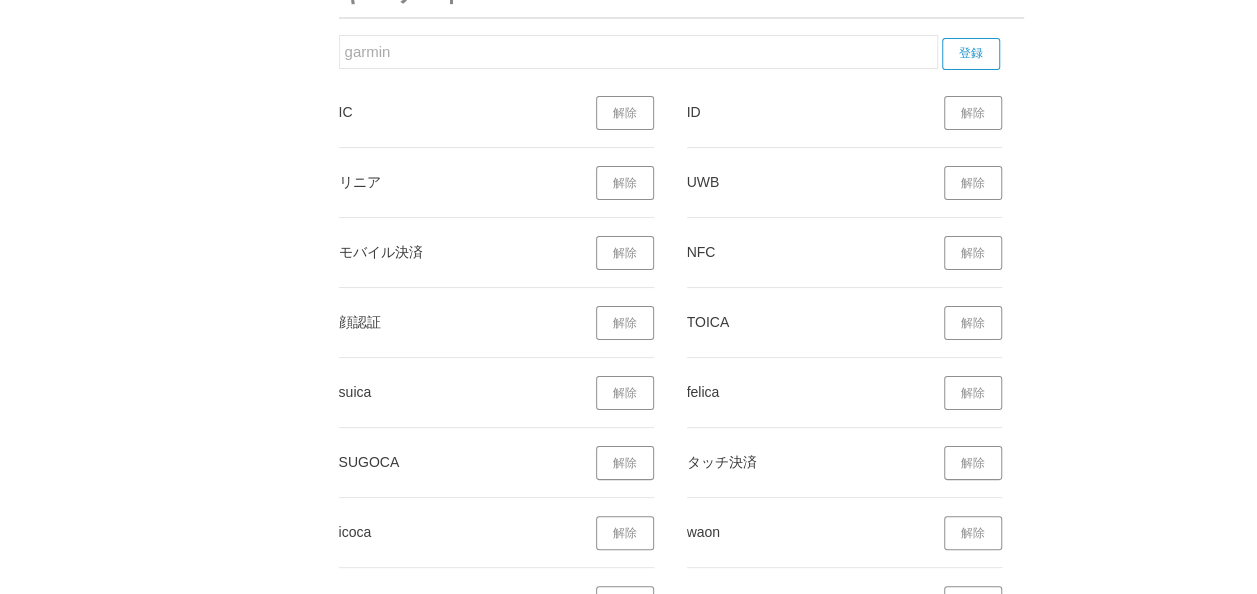 drag, startPoint x: 338, startPoint y: 38, endPoint x: 125, endPoint y: 38, distance: 213 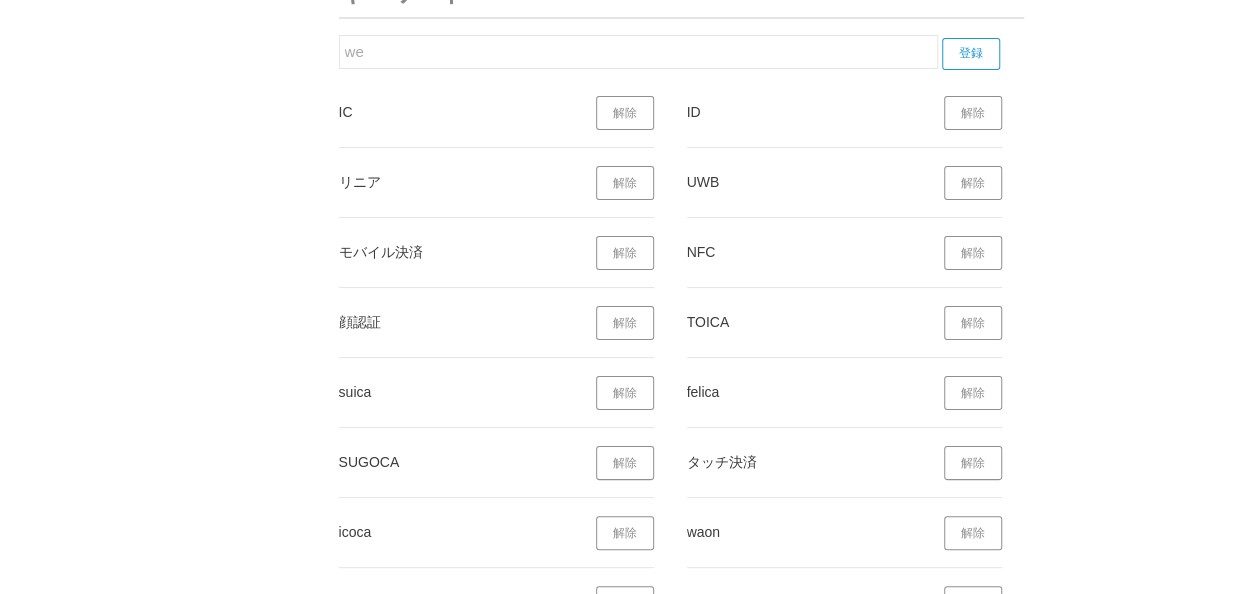 type on "w" 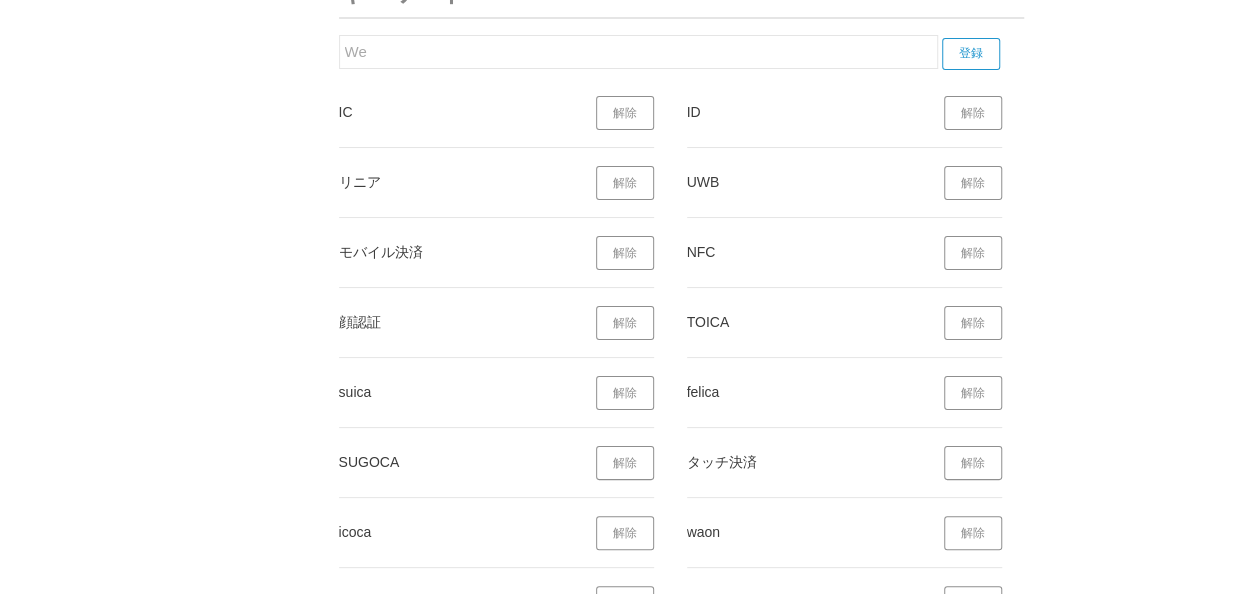type on "W" 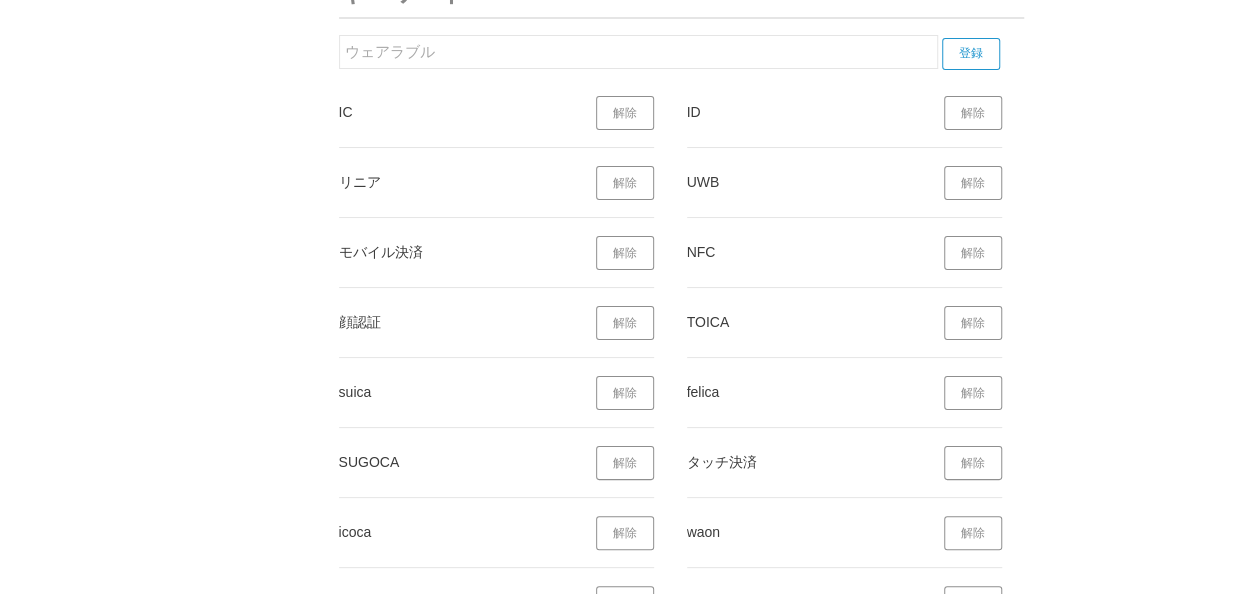 type on "ウェアラブル" 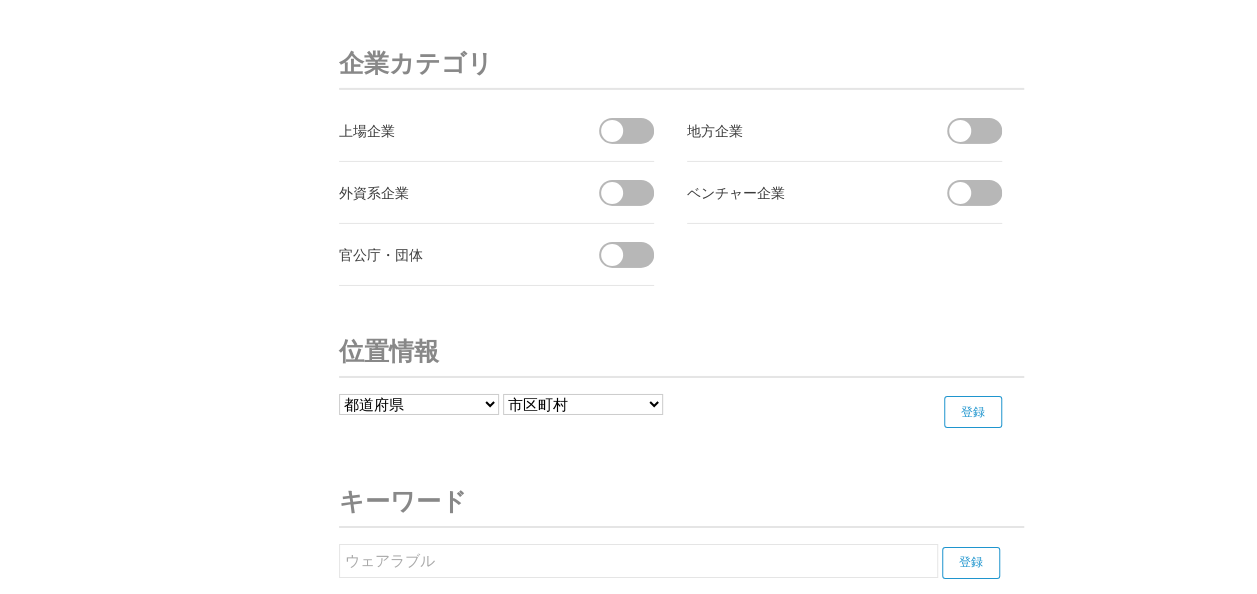 scroll, scrollTop: 7300, scrollLeft: 0, axis: vertical 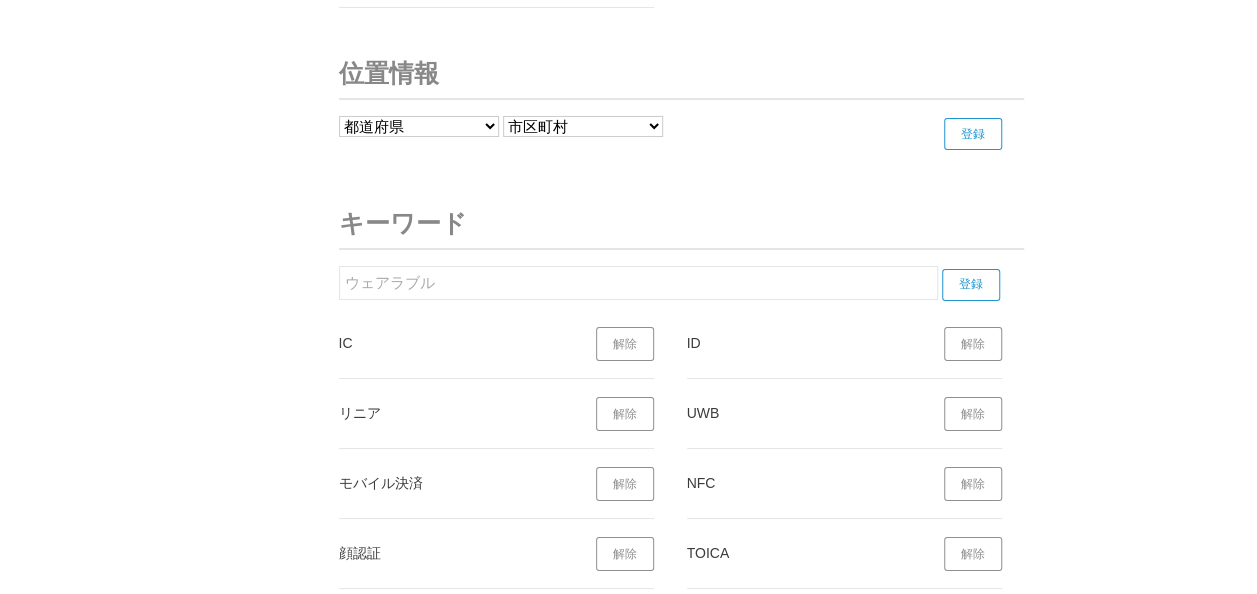 drag, startPoint x: 491, startPoint y: 260, endPoint x: 96, endPoint y: 259, distance: 395.00125 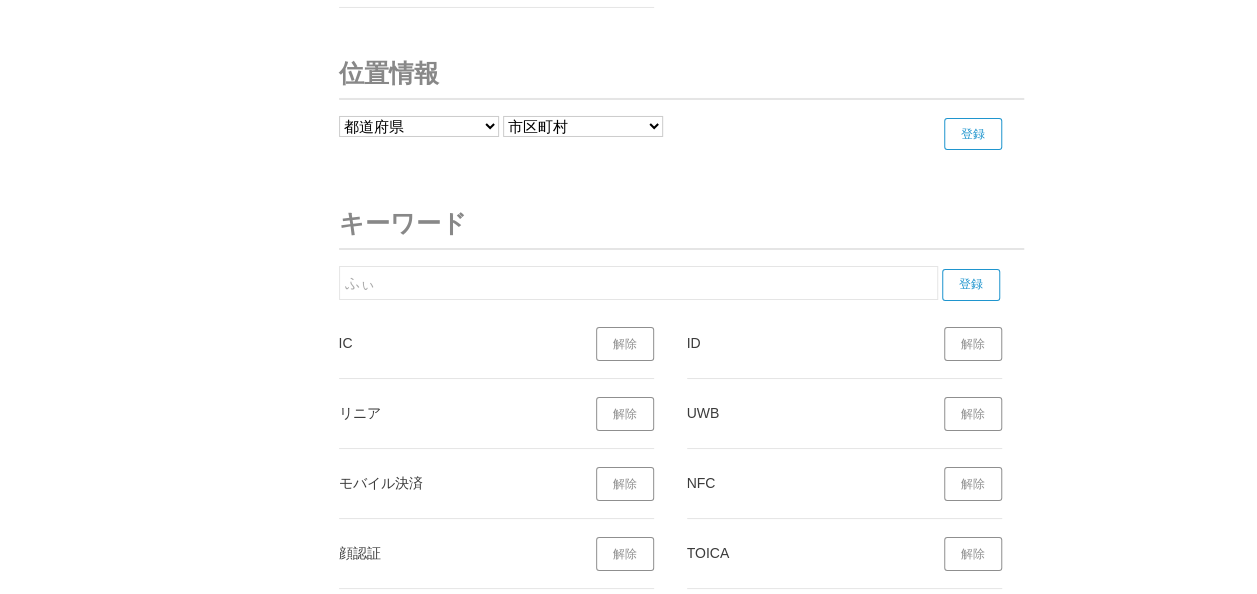 type on "ふ" 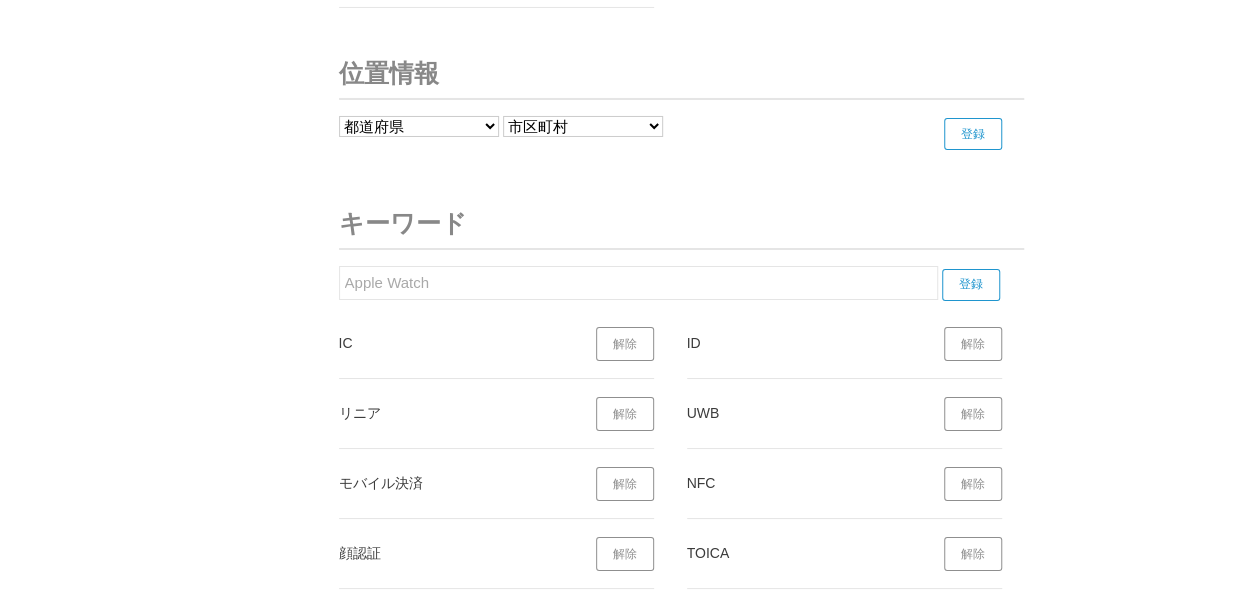 type on "Apple Watch" 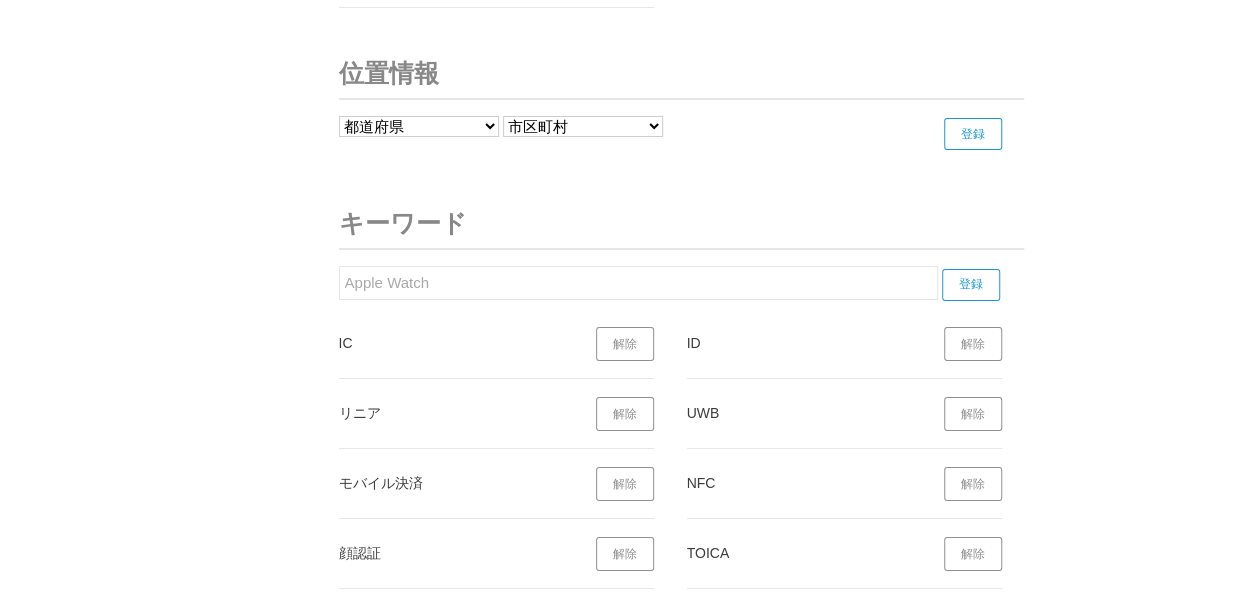 drag, startPoint x: 512, startPoint y: 260, endPoint x: 81, endPoint y: 257, distance: 431.01044 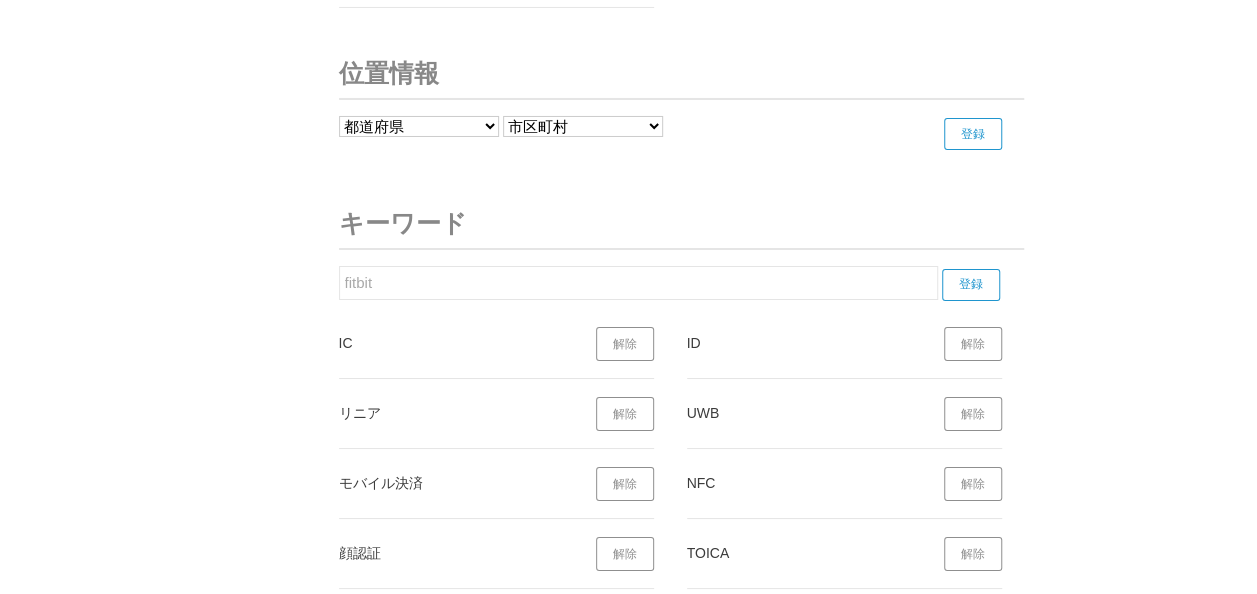 type on "fitbit" 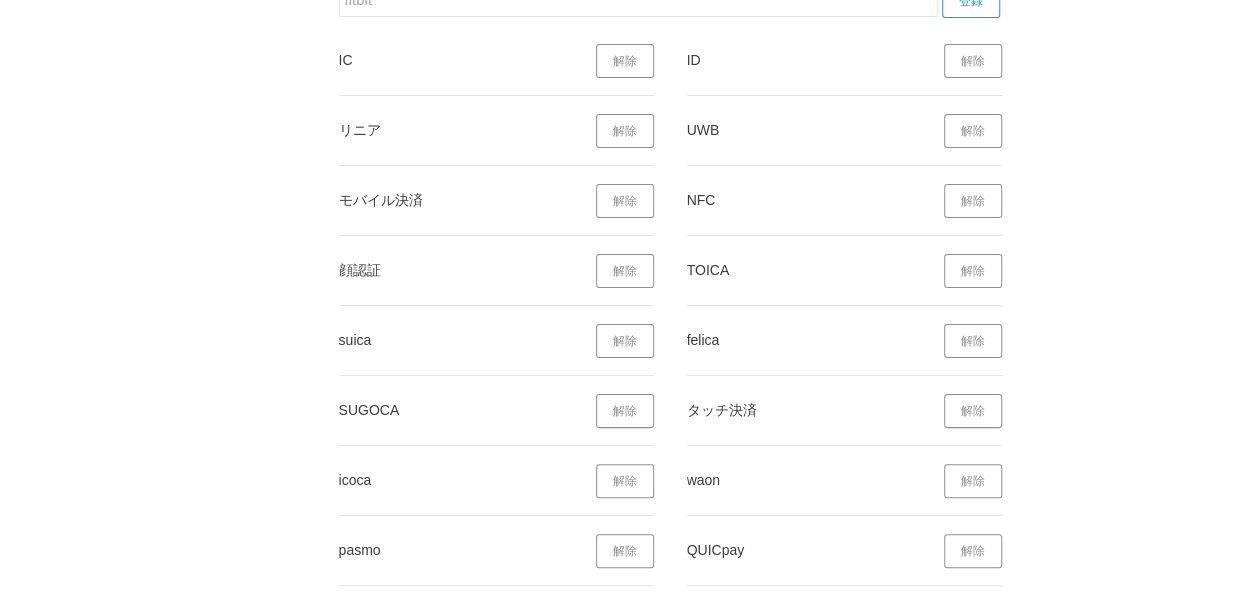 scroll, scrollTop: 7370, scrollLeft: 0, axis: vertical 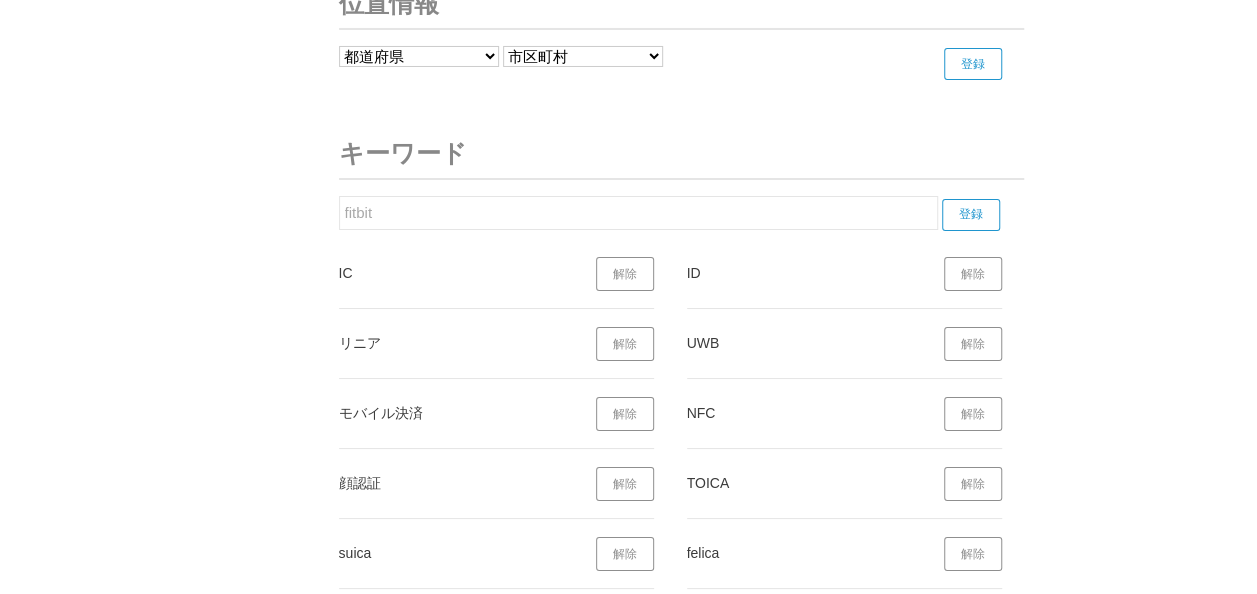drag, startPoint x: 398, startPoint y: 190, endPoint x: 189, endPoint y: 190, distance: 209 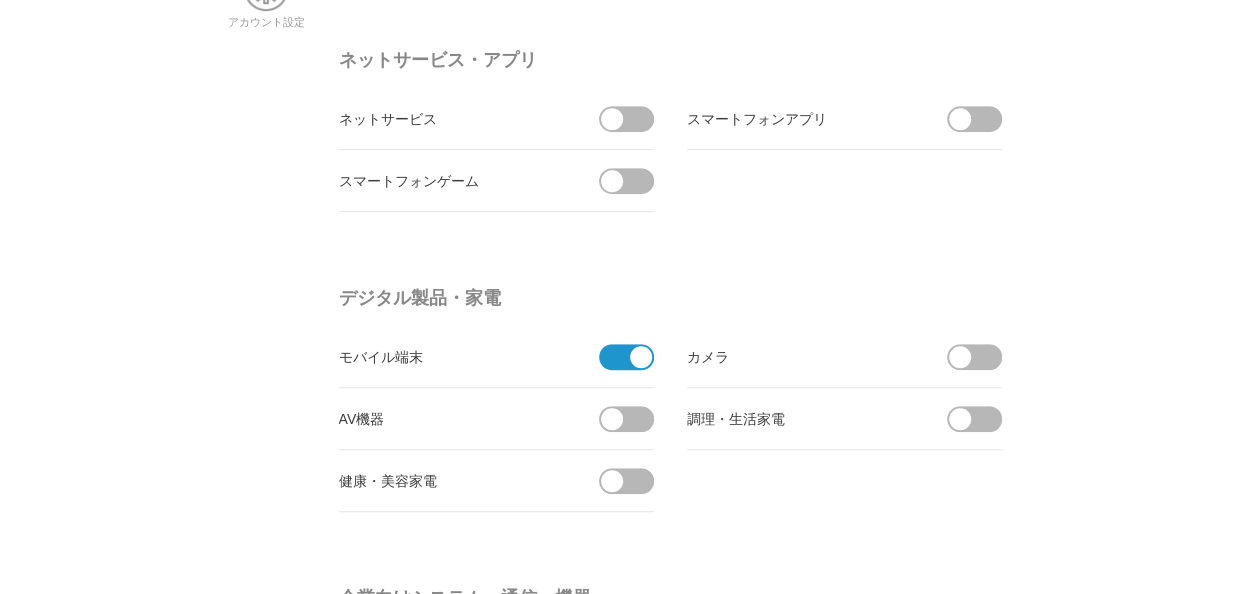 scroll, scrollTop: 0, scrollLeft: 0, axis: both 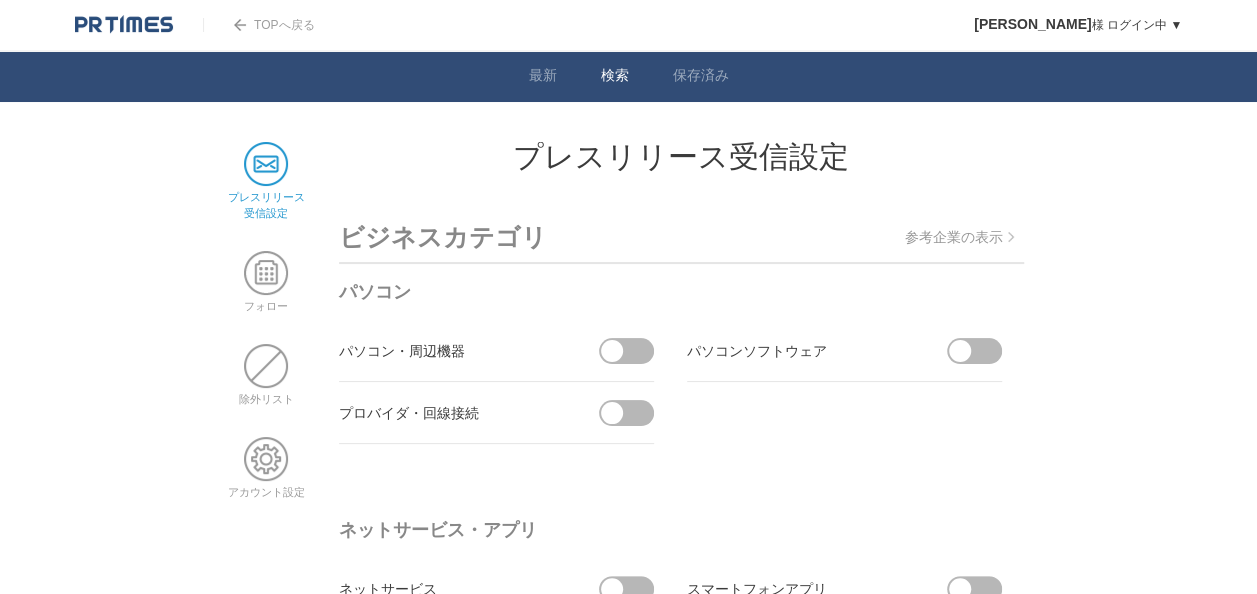type 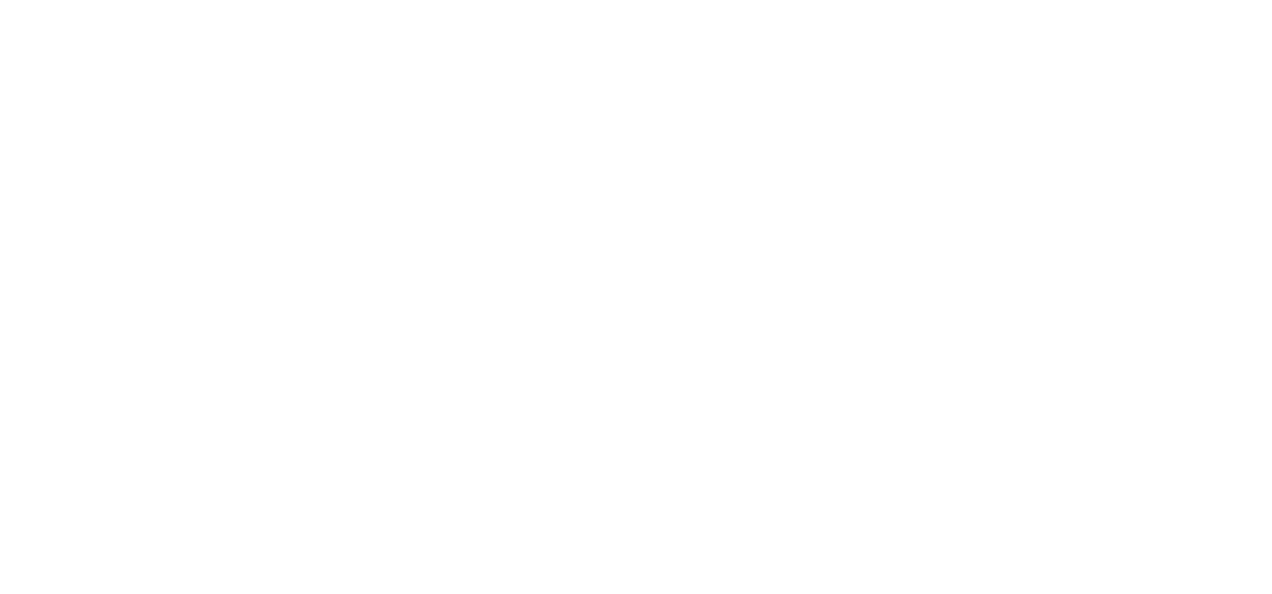 scroll, scrollTop: 0, scrollLeft: 0, axis: both 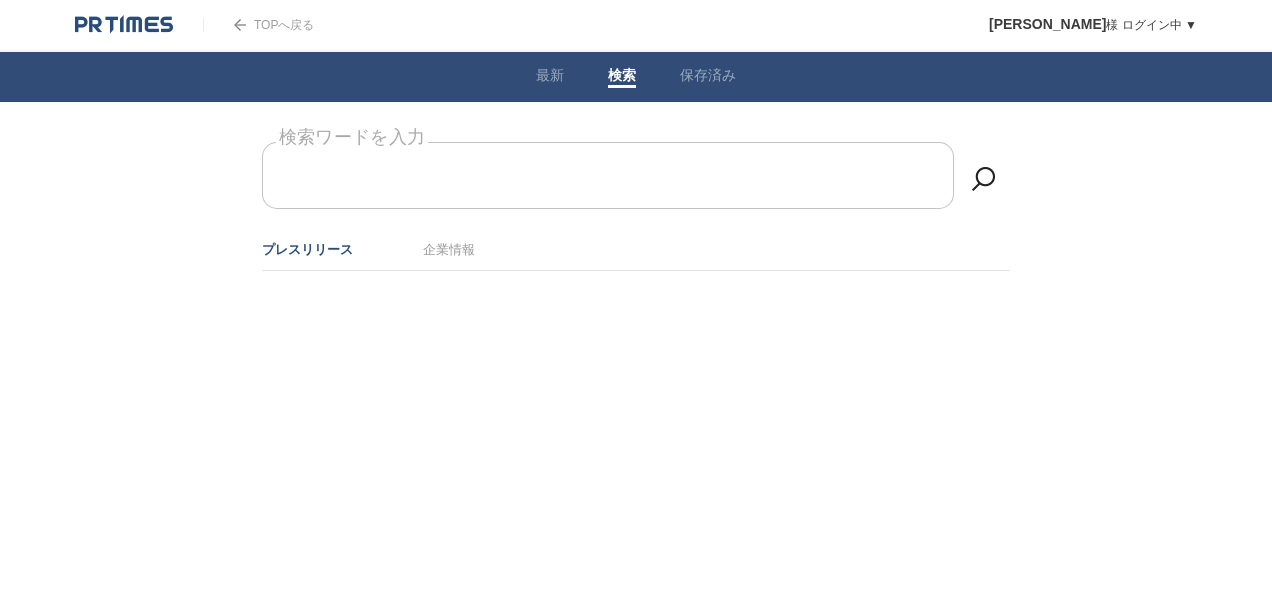 click on "検索ワードを入力" at bounding box center (636, 142) 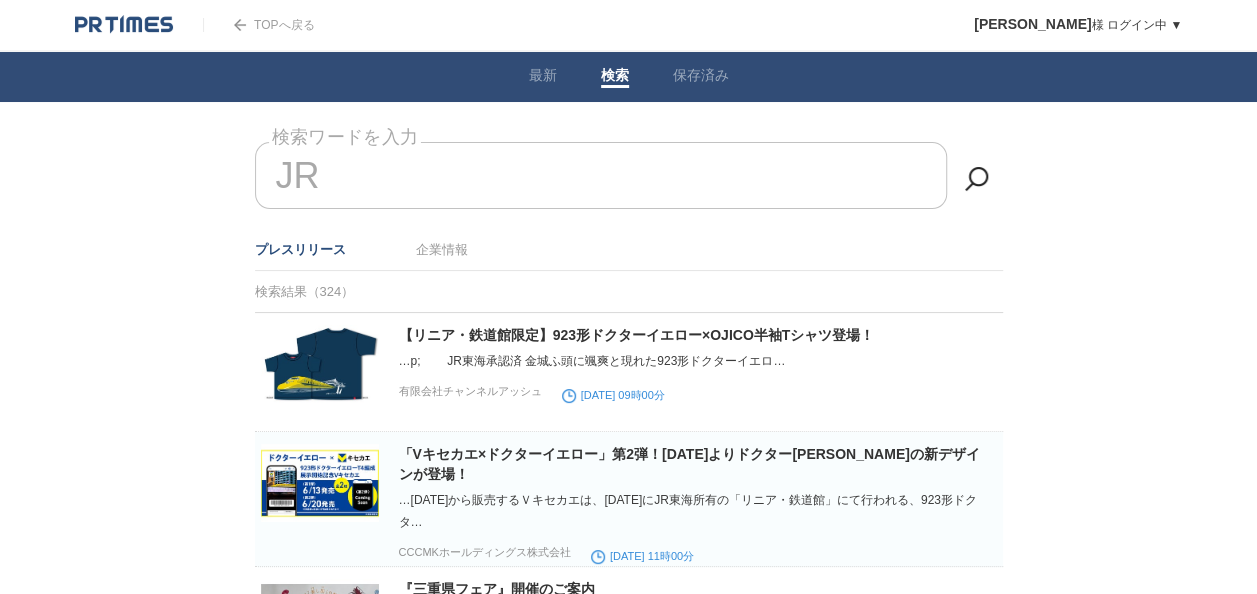 type on "J" 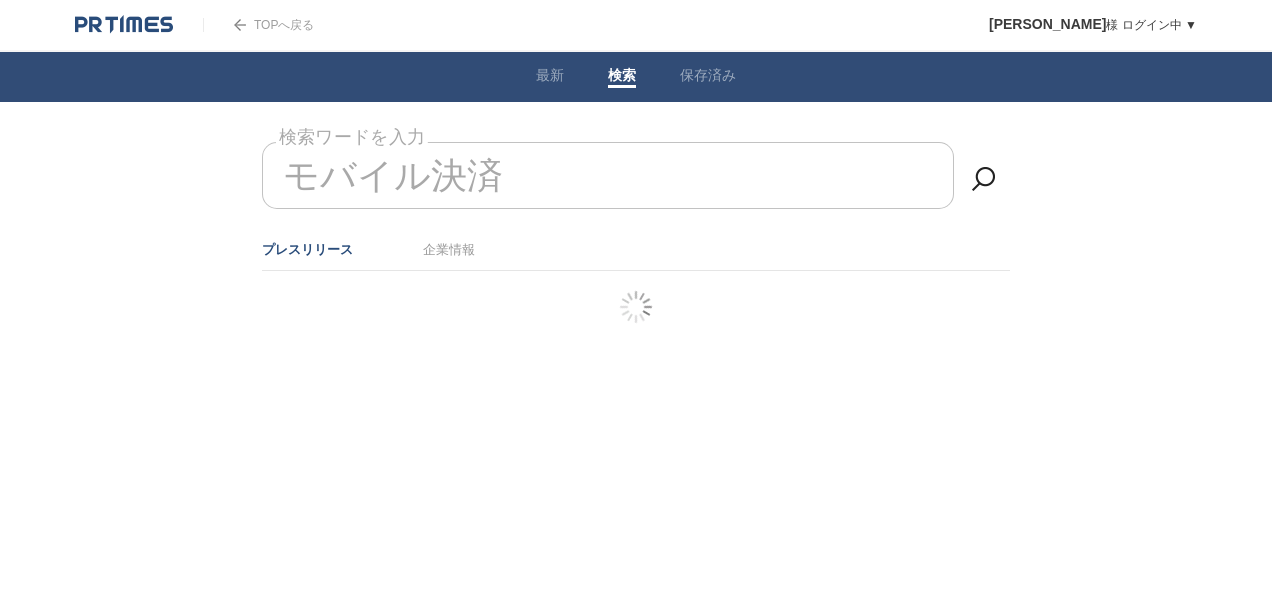 type on "モバイル決済" 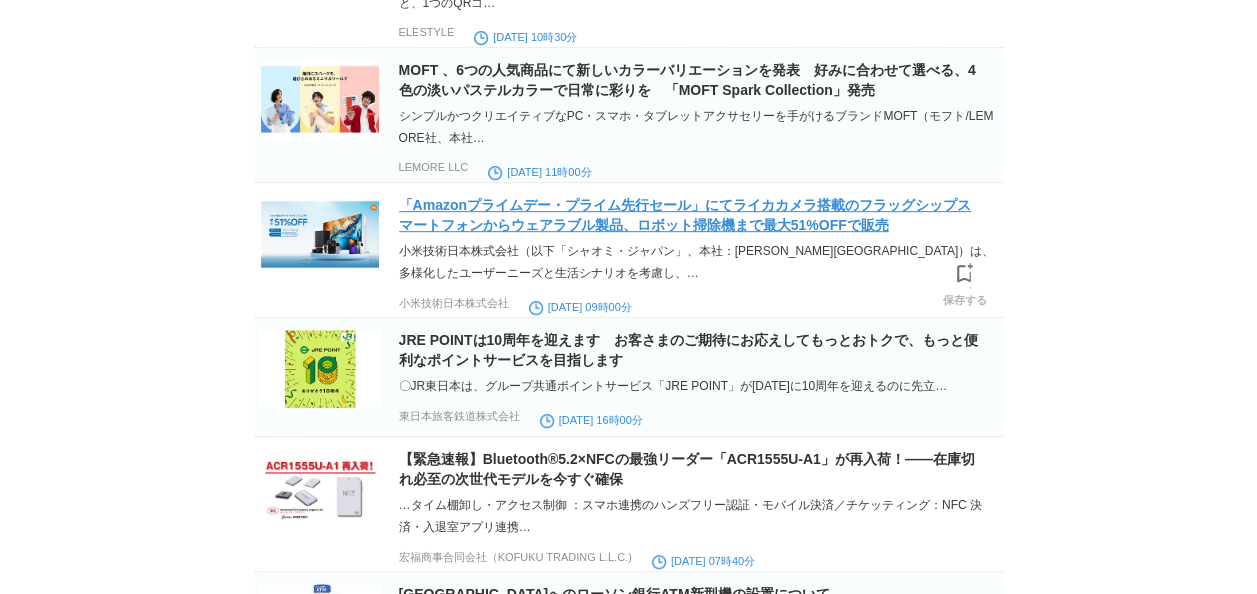 click on "「Amazonプライムデー・プライム先行セール」にてライカカメラ搭載のフラッグシップスマートフォンからウェアラブル製品、ロボット掃除機まで最大51%OFFで販売" at bounding box center (685, 215) 